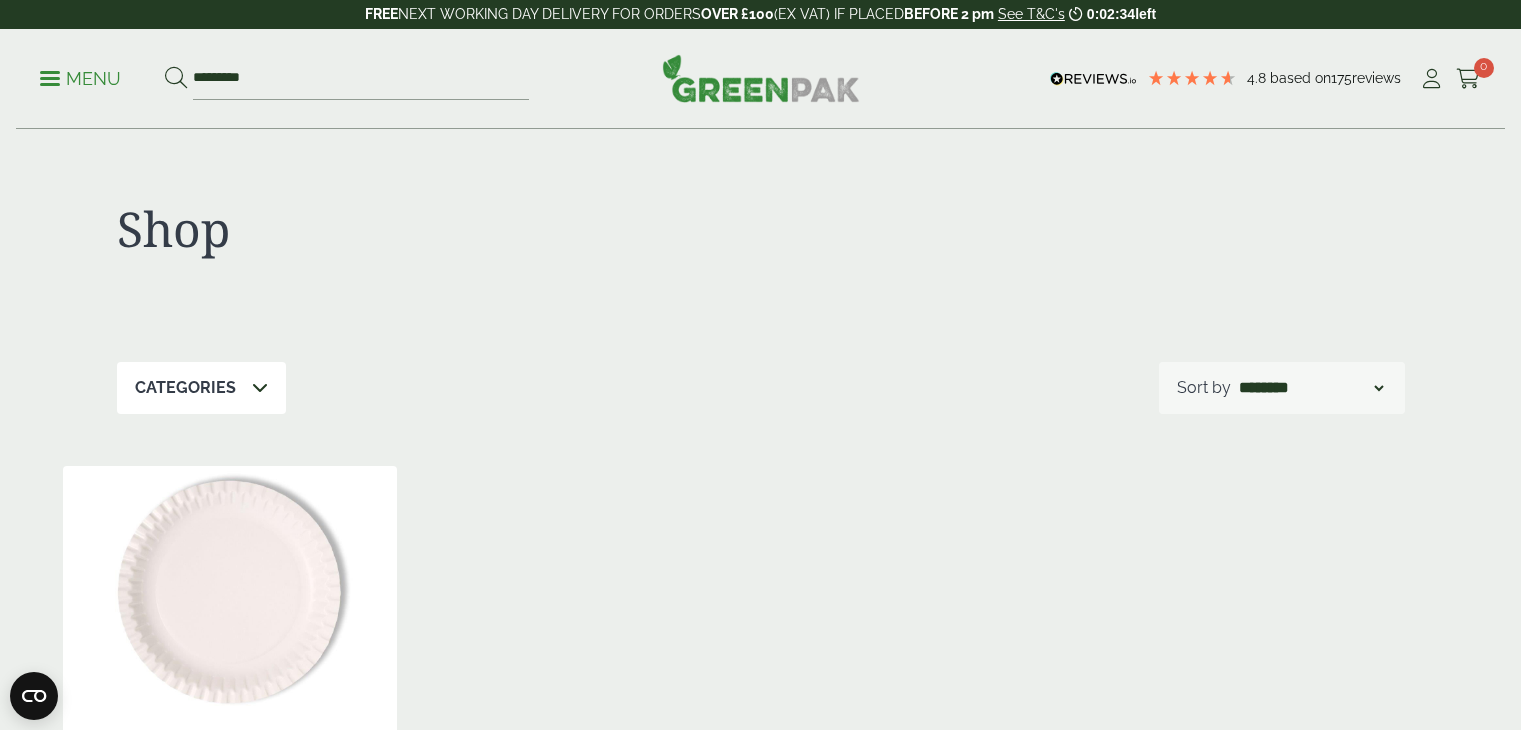 scroll, scrollTop: 300, scrollLeft: 0, axis: vertical 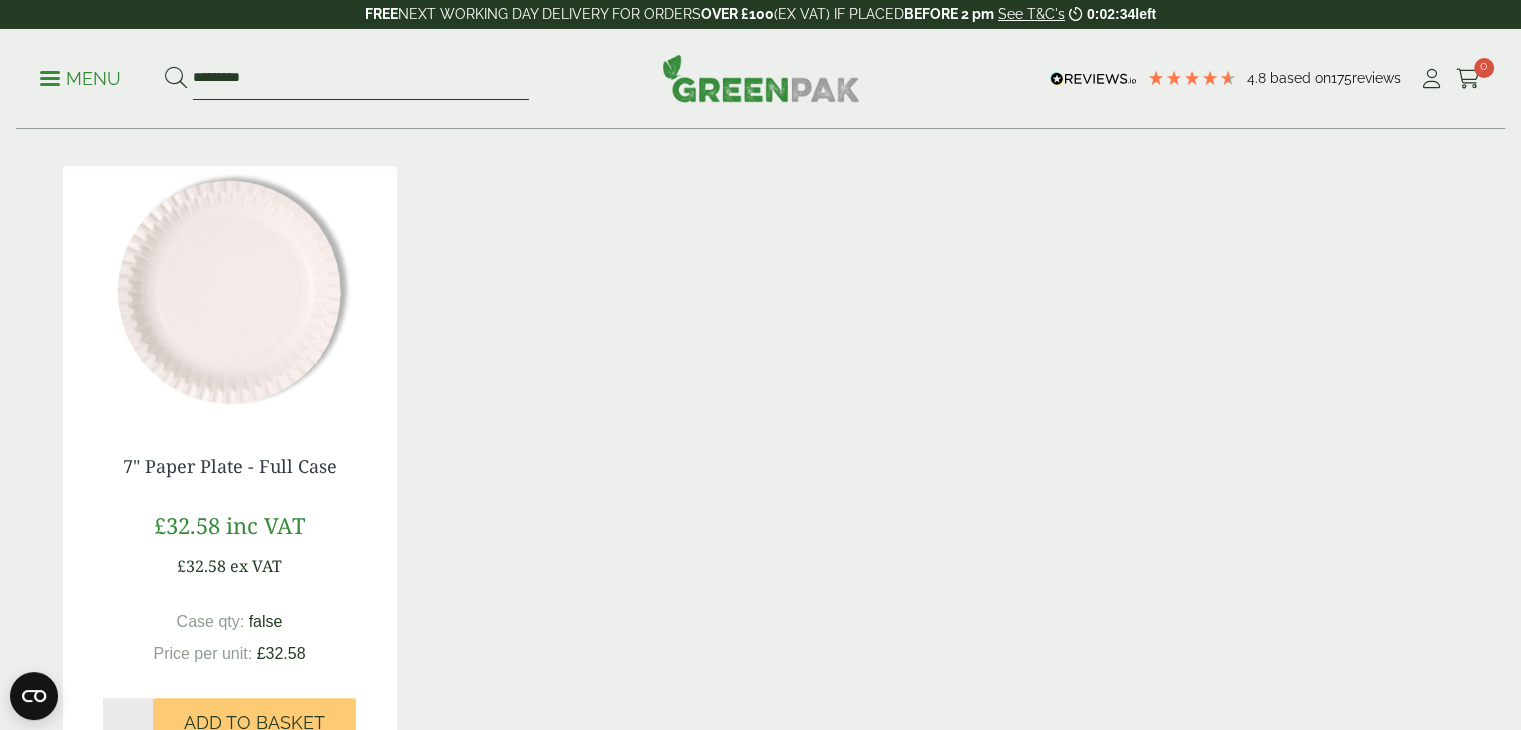 click on "*********" at bounding box center (361, 79) 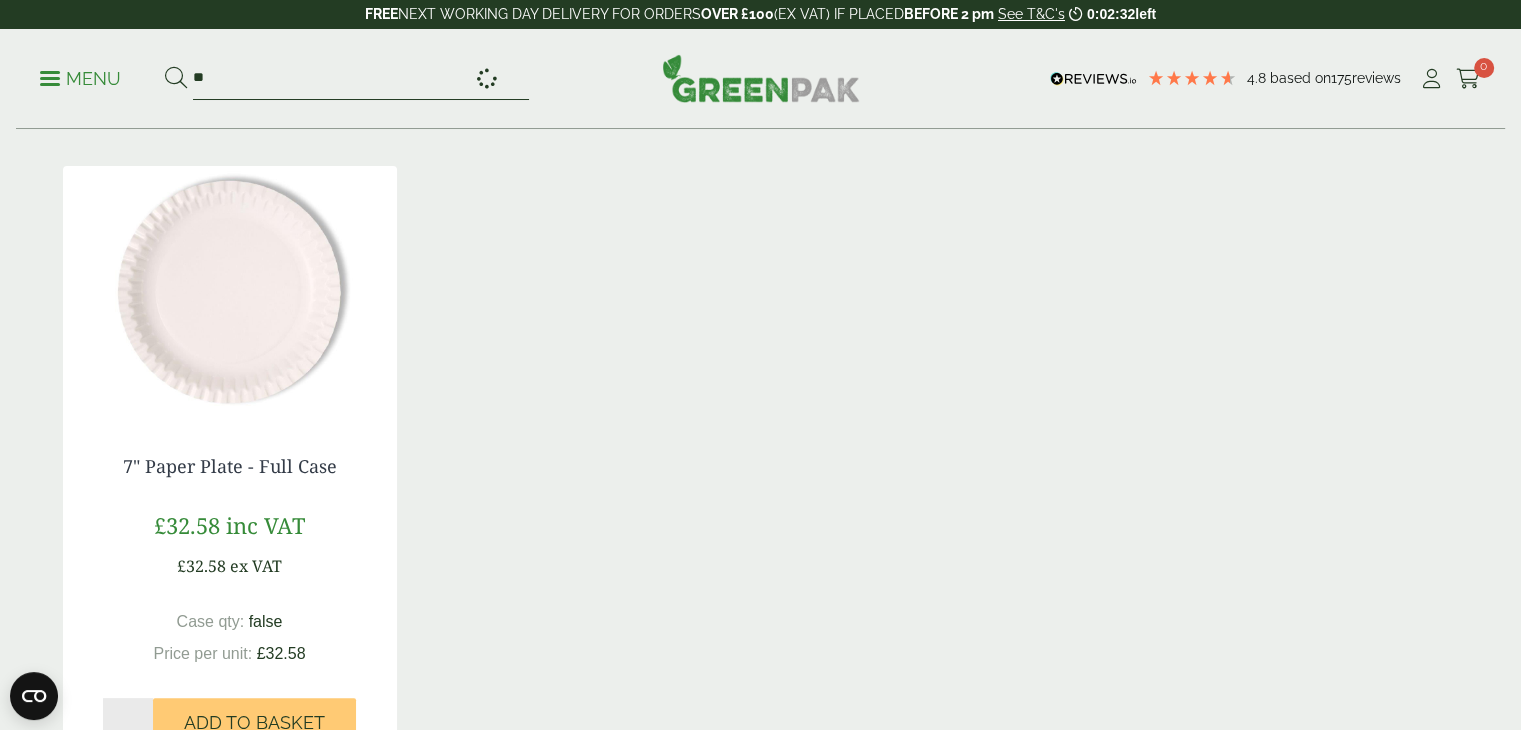 type on "*" 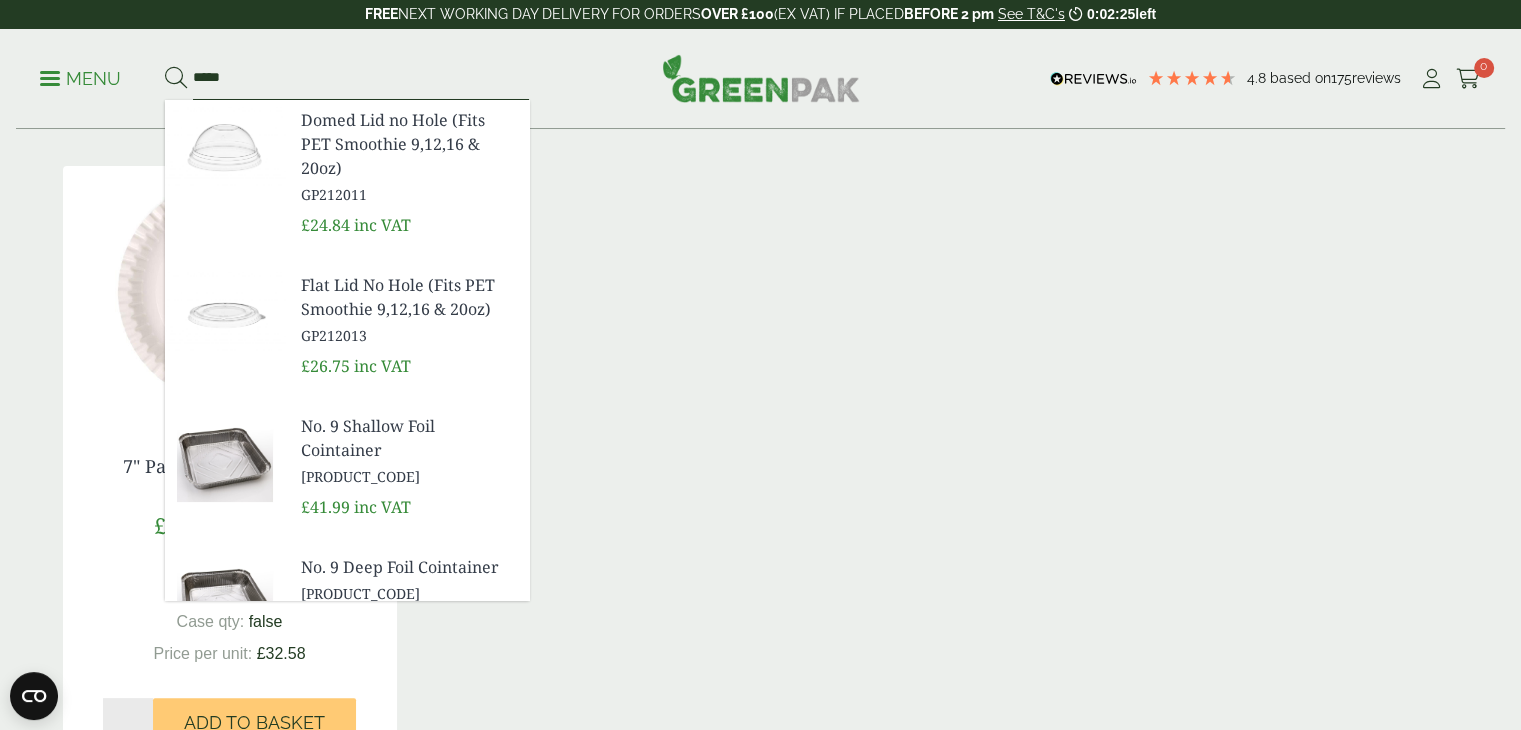scroll, scrollTop: 184, scrollLeft: 0, axis: vertical 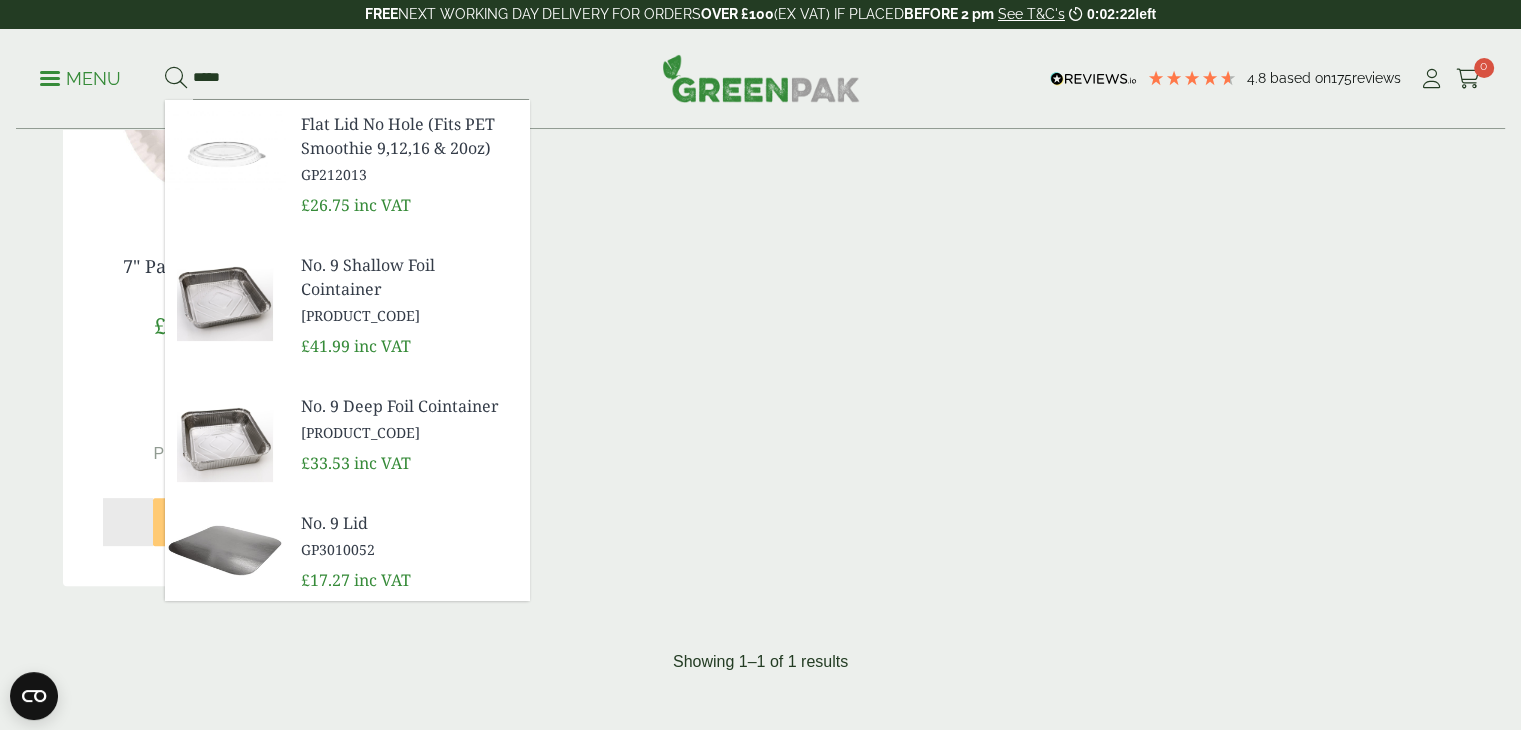 click on "No. 9 Lid" at bounding box center [407, 523] 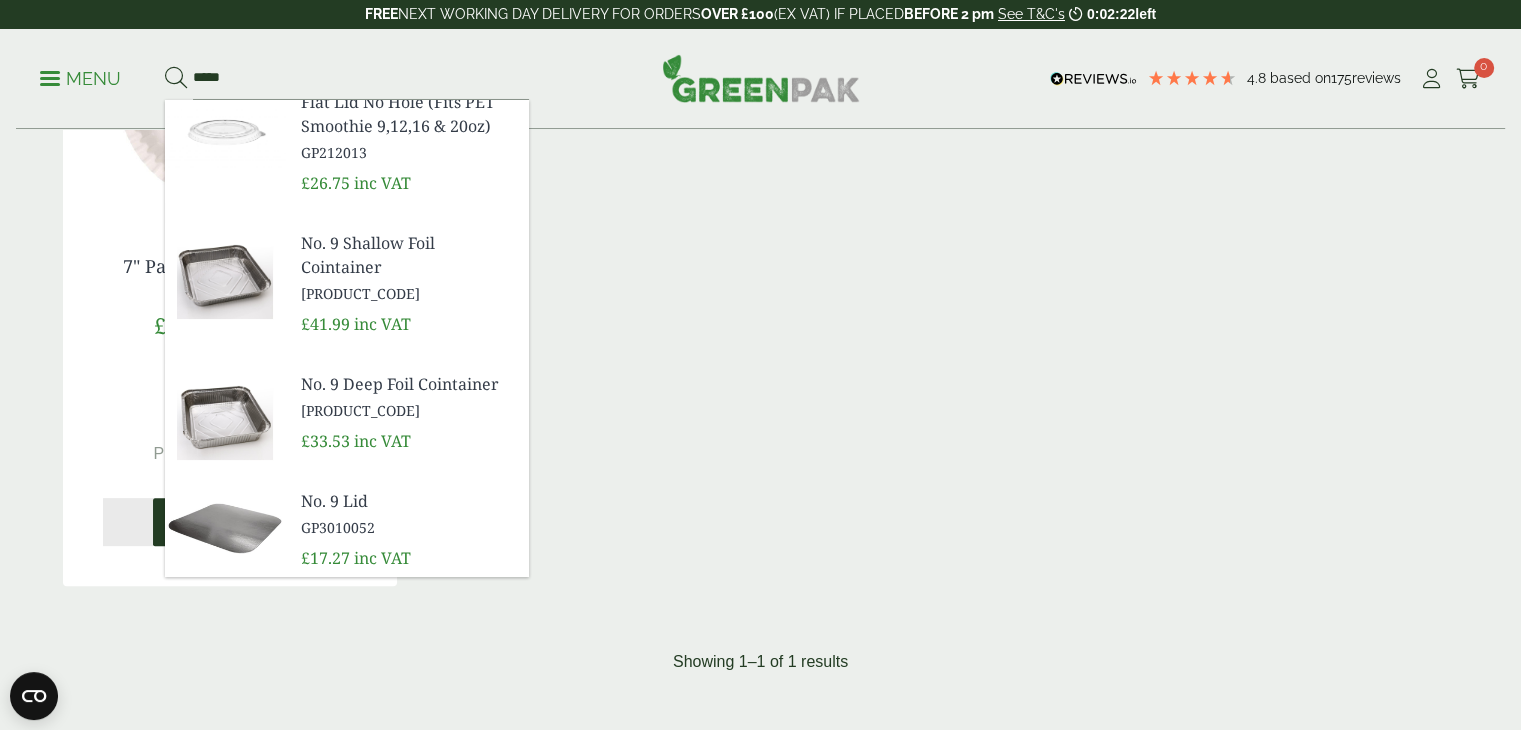 scroll, scrollTop: 160, scrollLeft: 0, axis: vertical 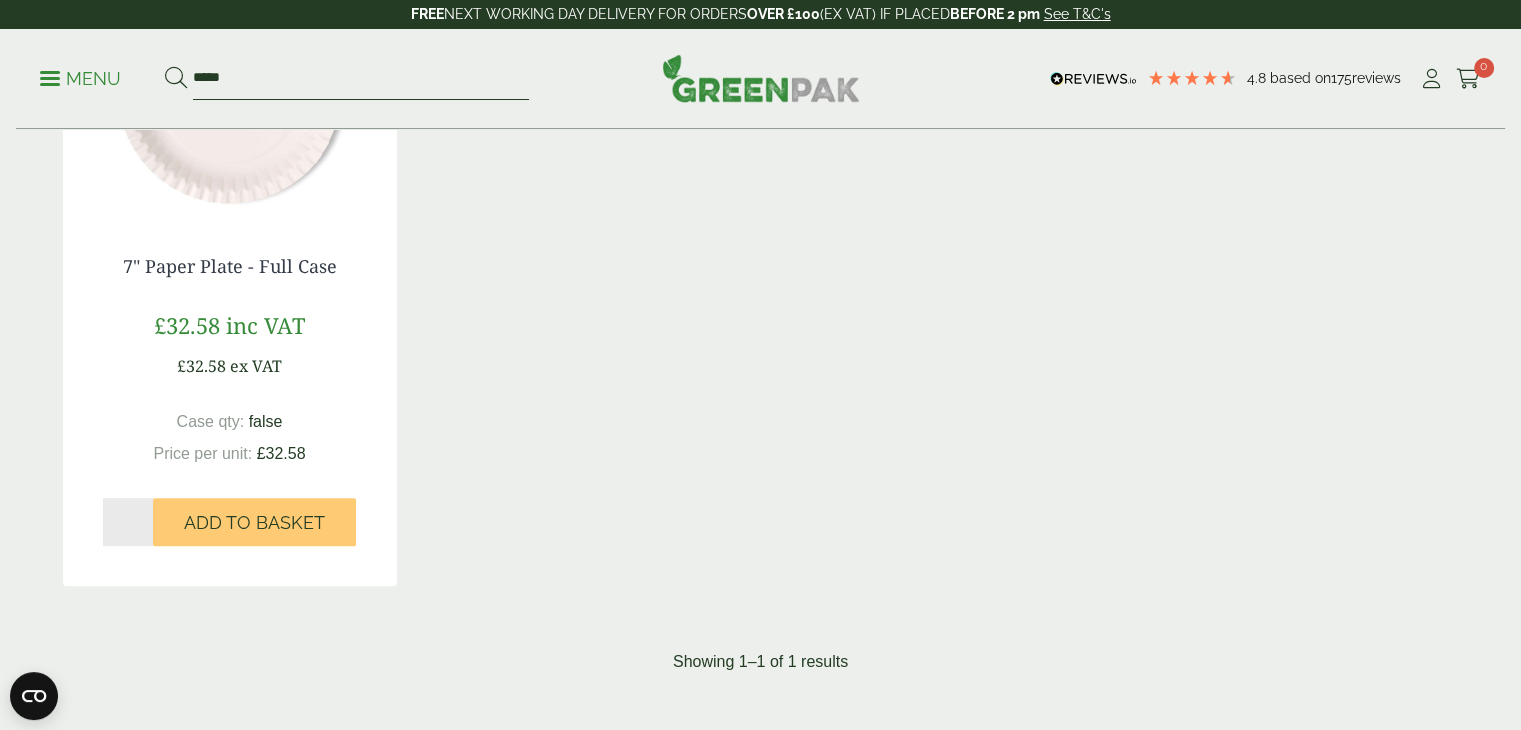 click on "****" at bounding box center (361, 79) 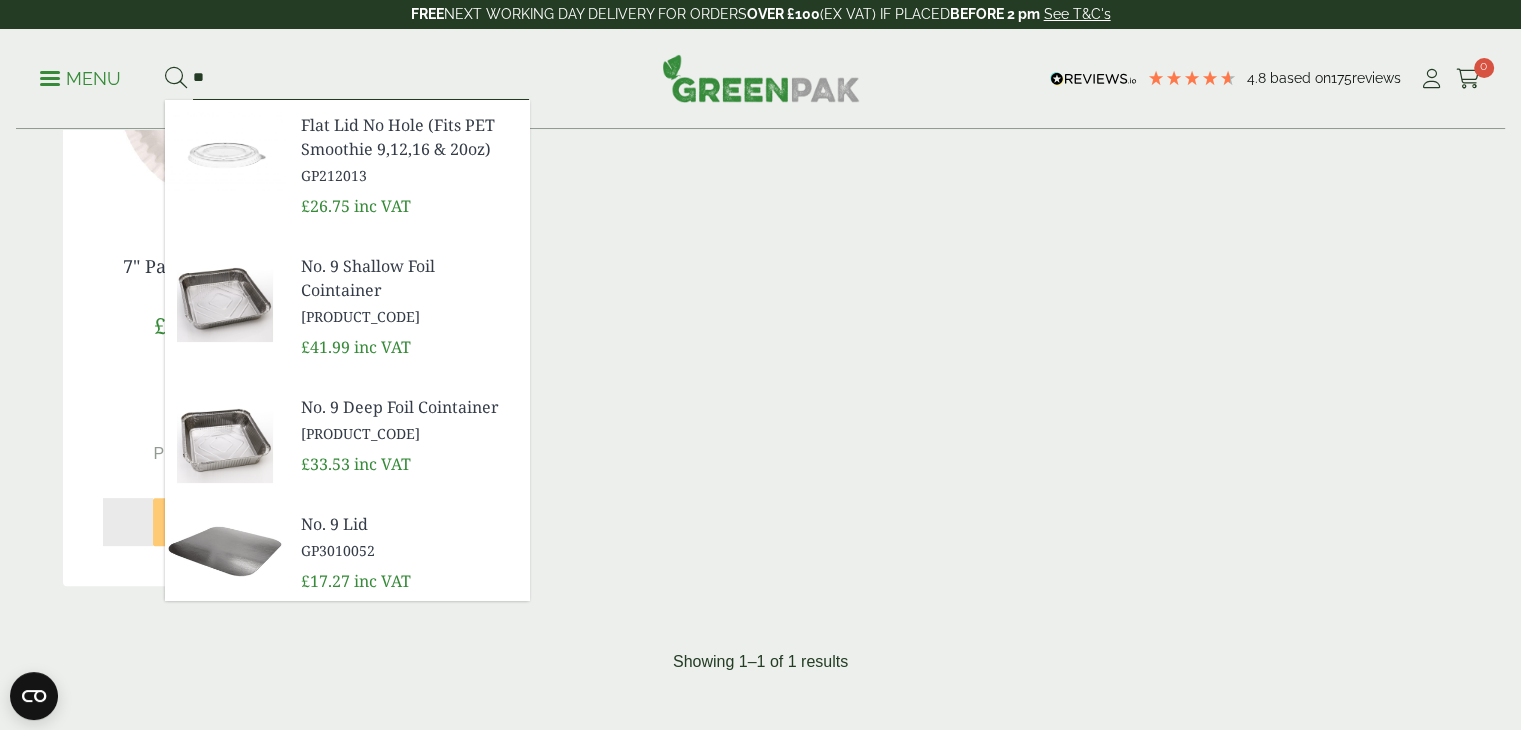 type on "*" 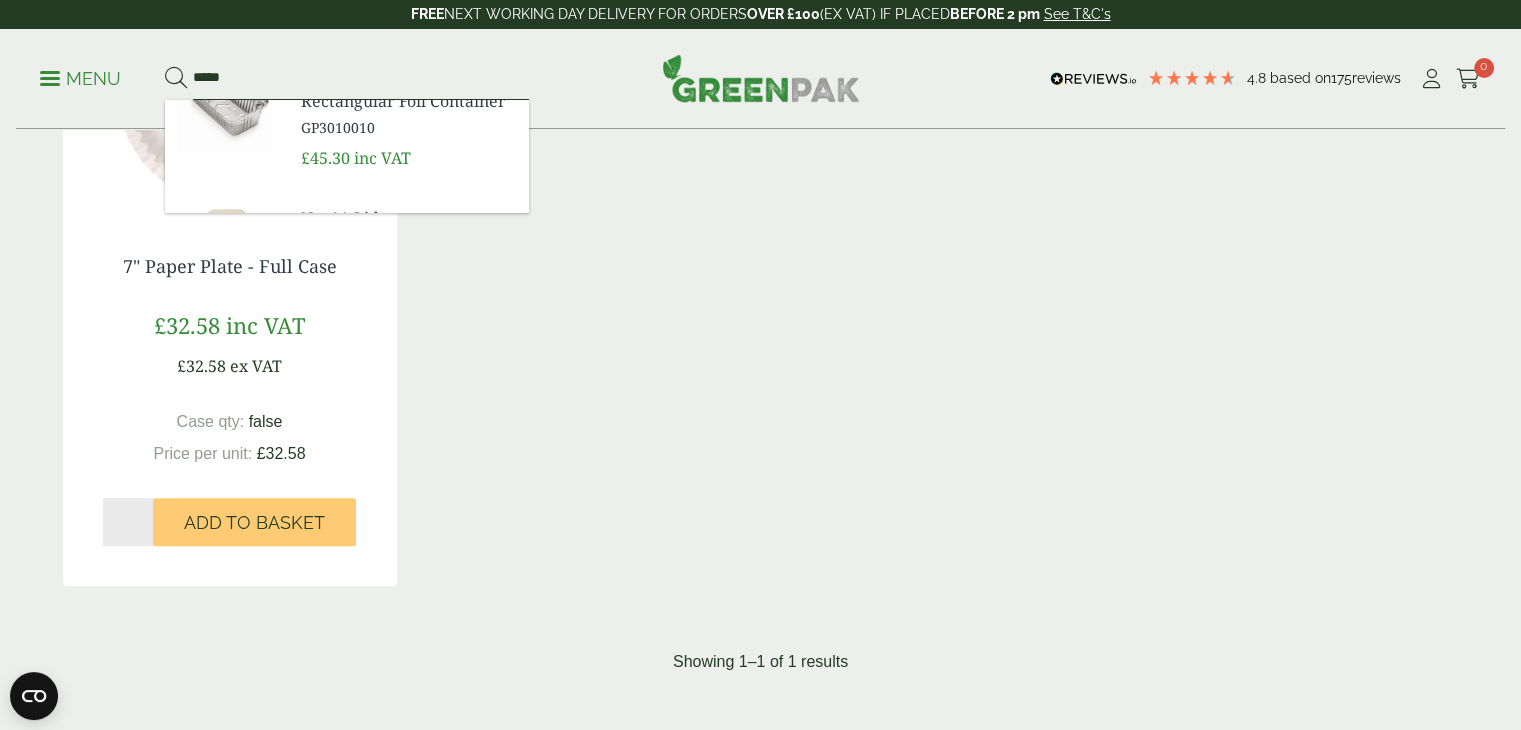 scroll, scrollTop: 0, scrollLeft: 0, axis: both 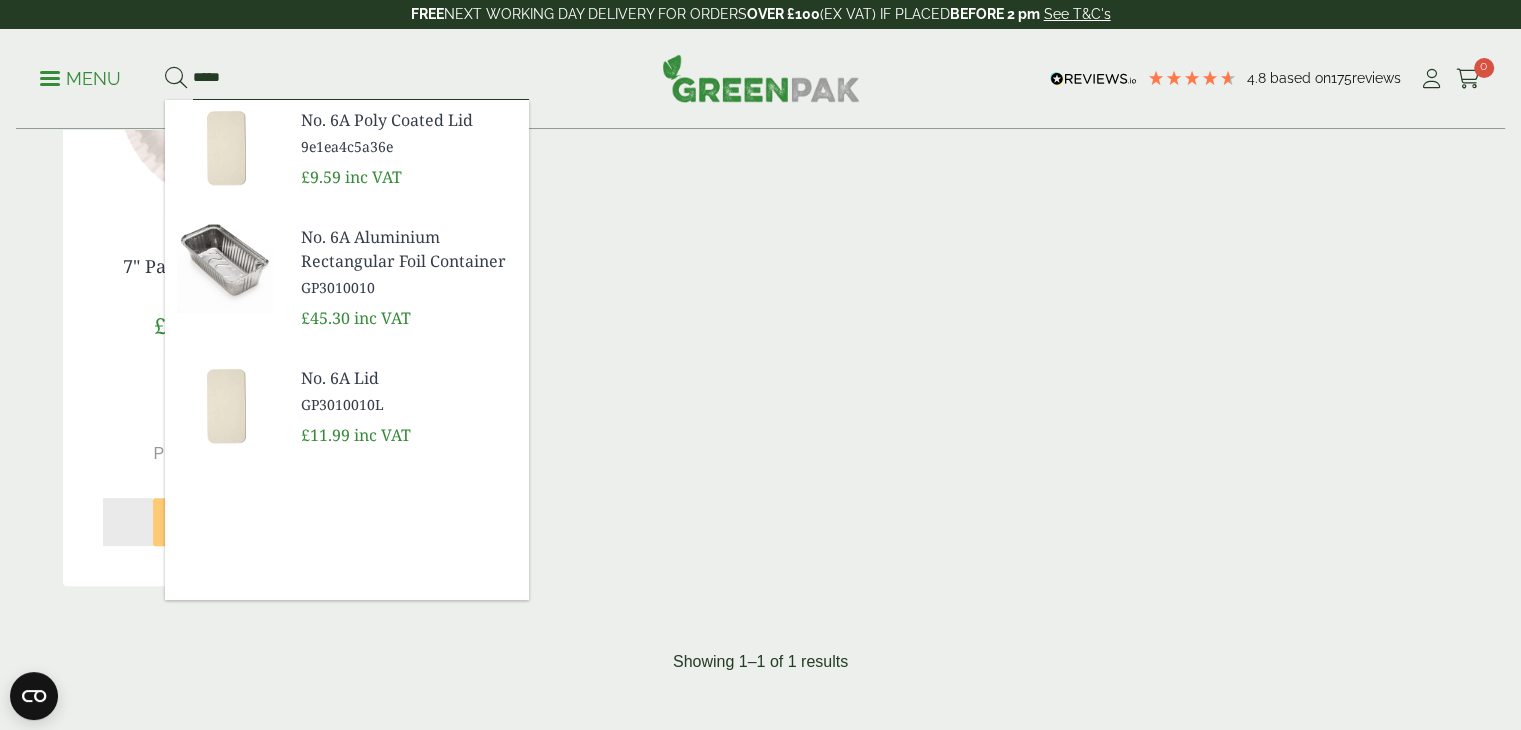 type on "*****" 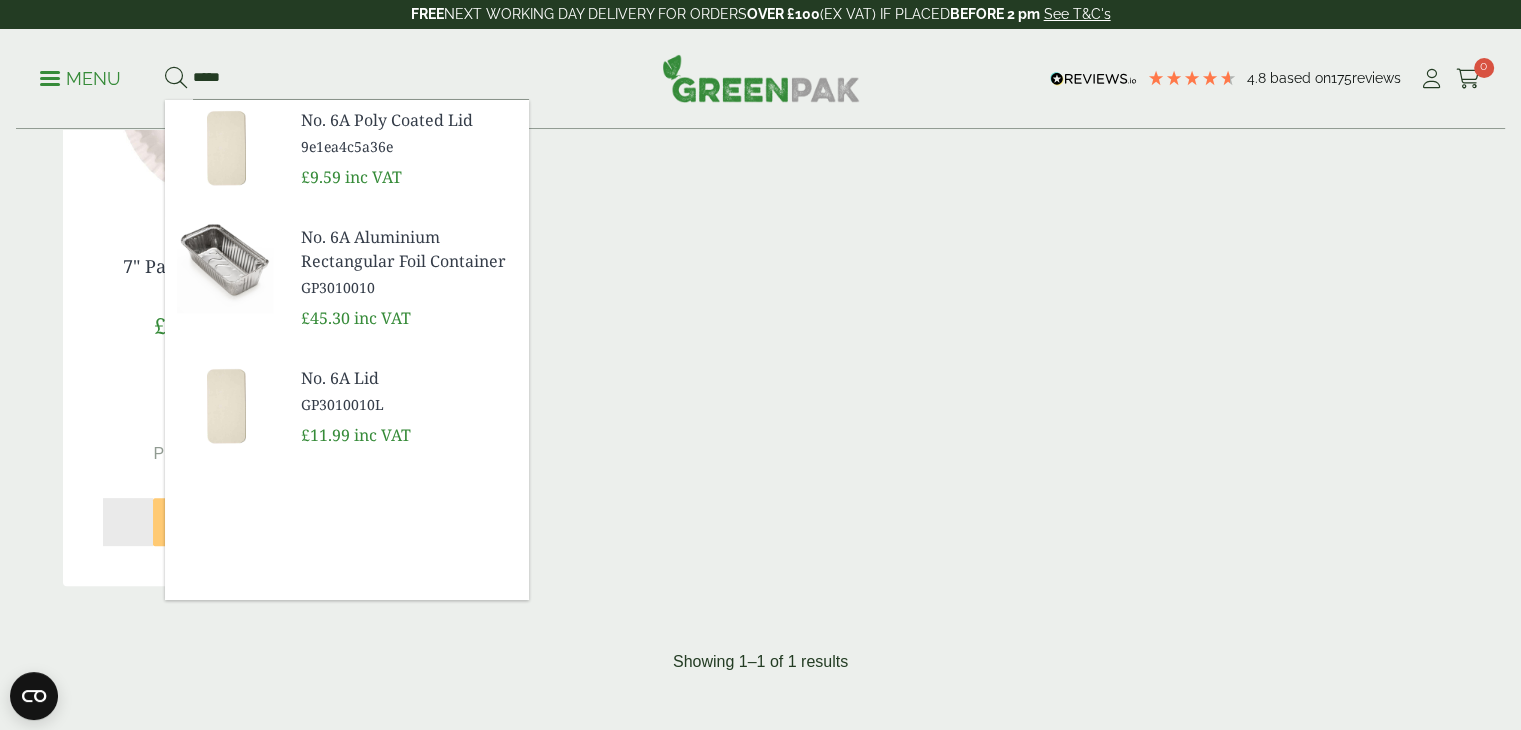 click on "GP3010010L" at bounding box center [407, 404] 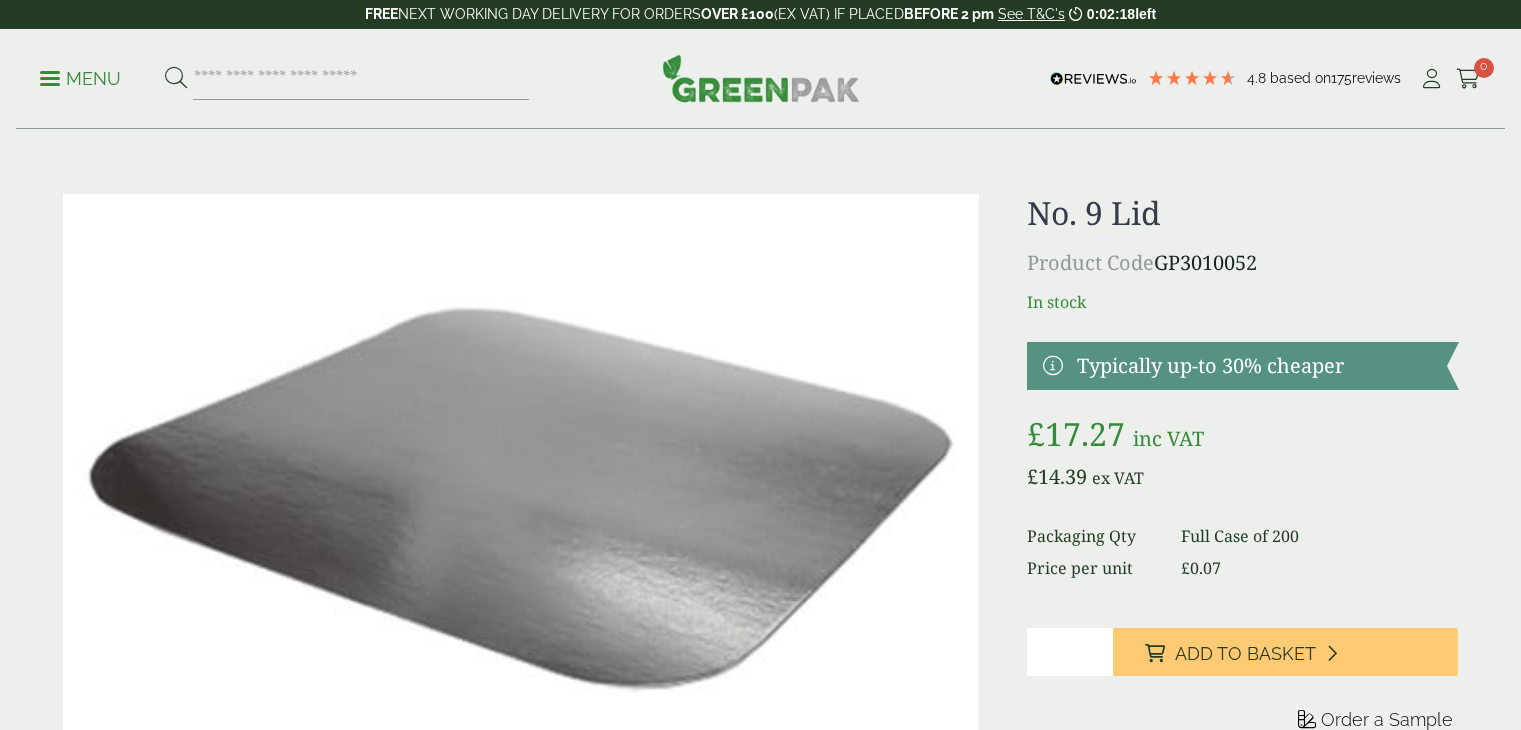 scroll, scrollTop: 0, scrollLeft: 0, axis: both 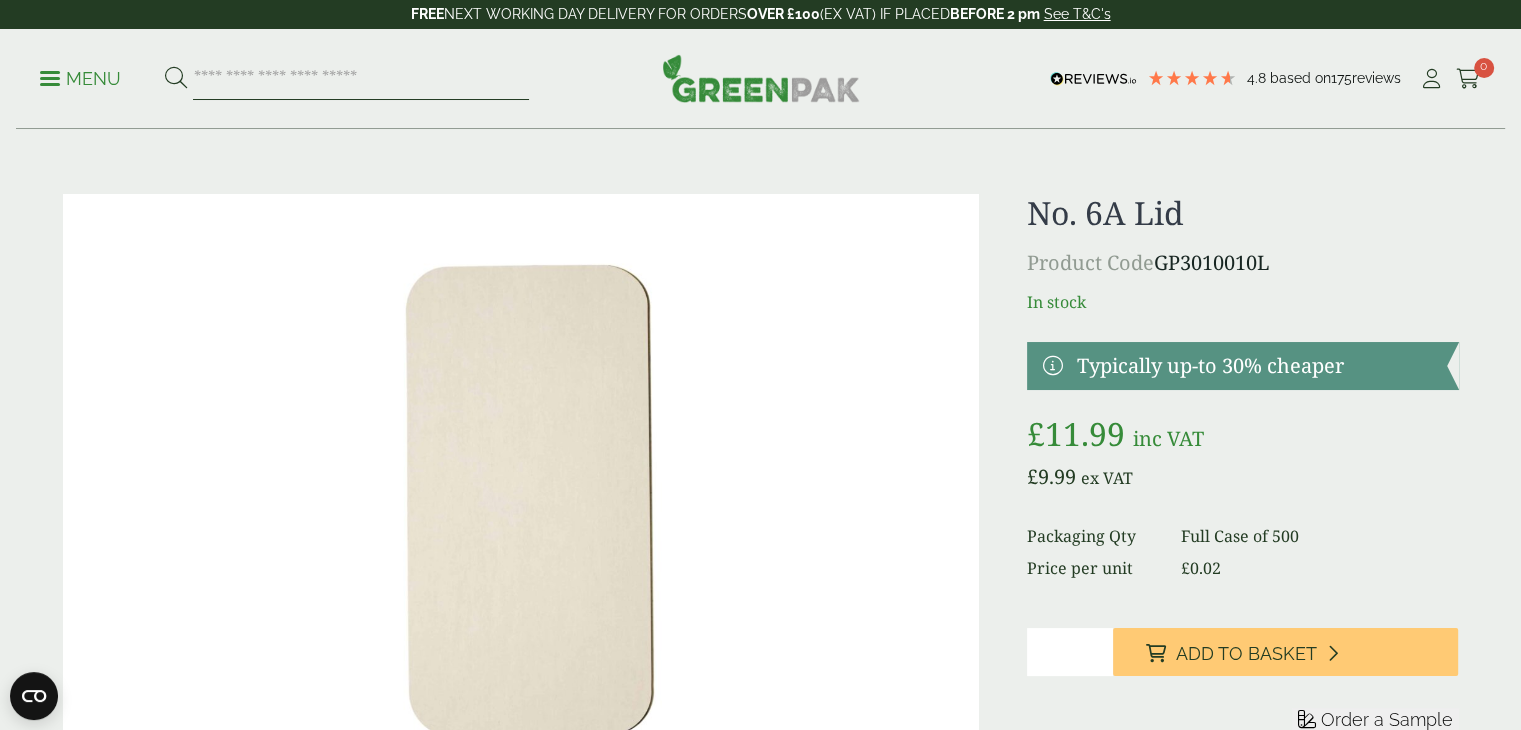 click at bounding box center (361, 79) 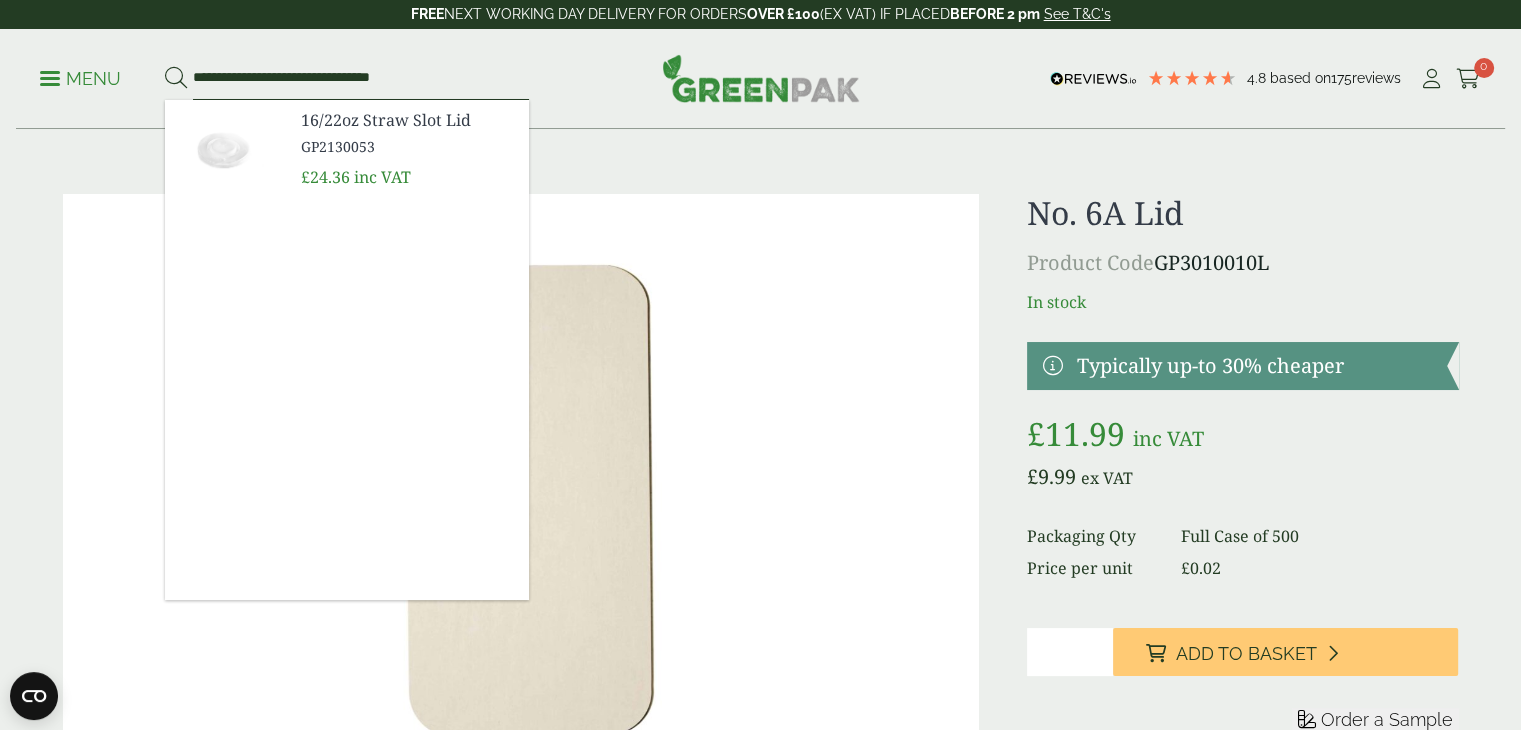 type on "**********" 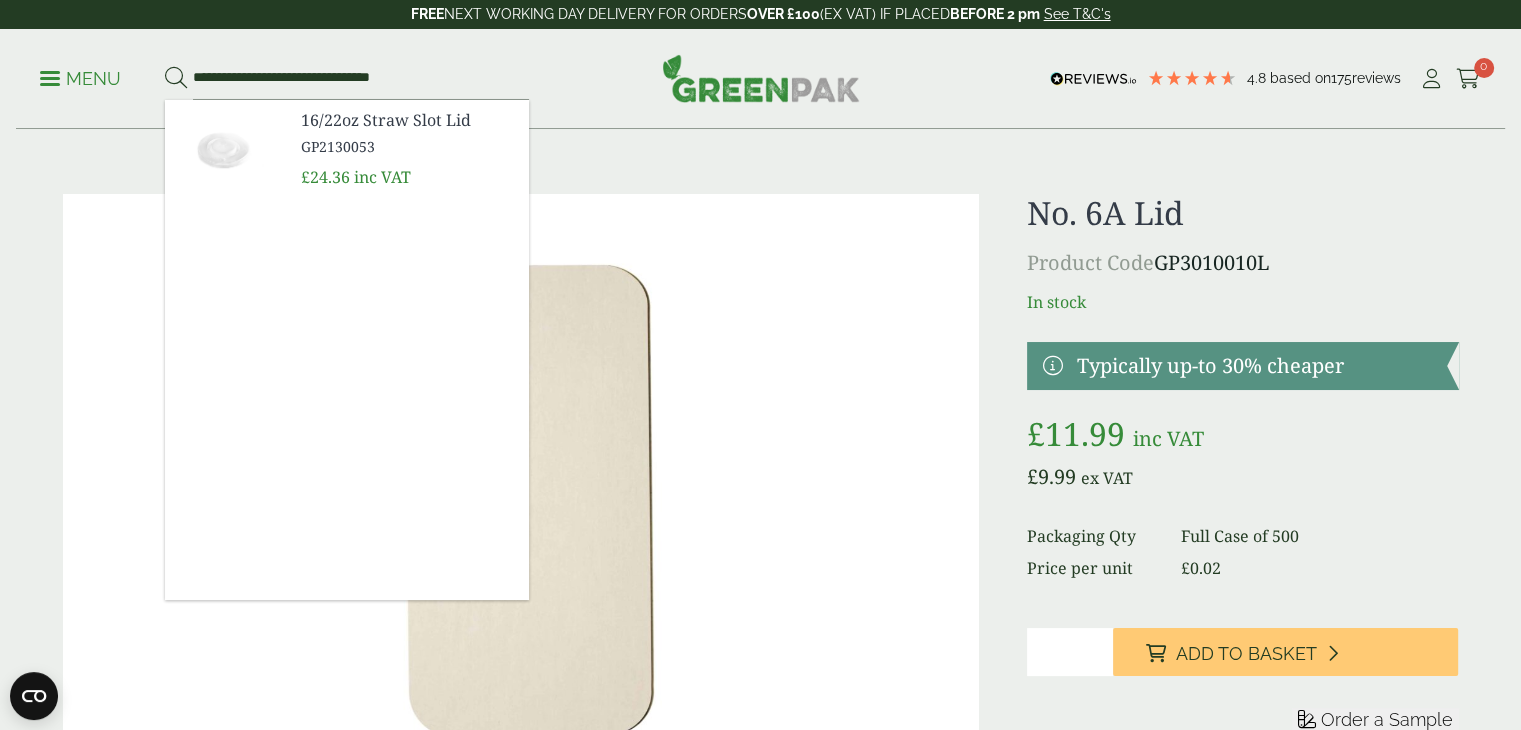 click on "16/22oz Straw Slot Lid" at bounding box center (407, 120) 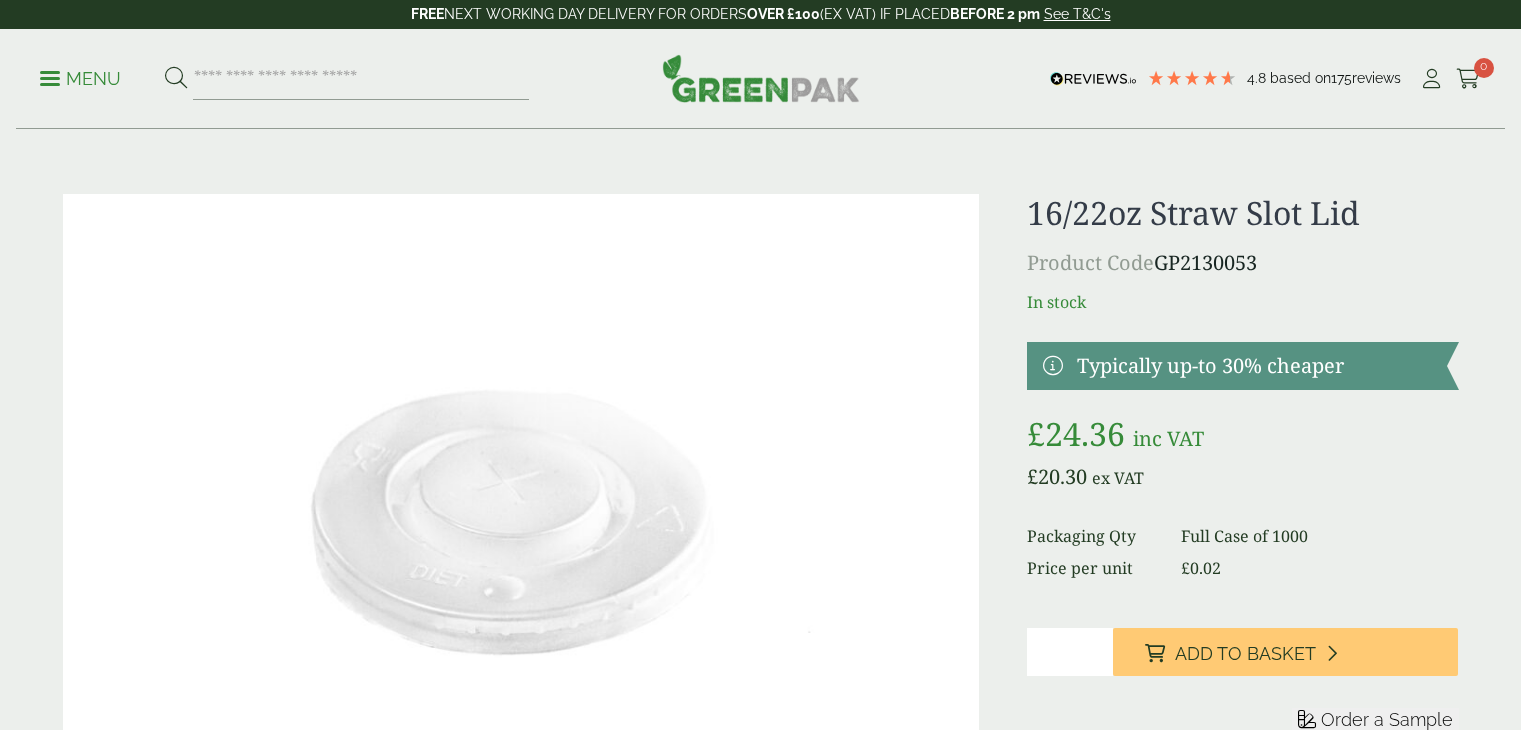 scroll, scrollTop: 0, scrollLeft: 0, axis: both 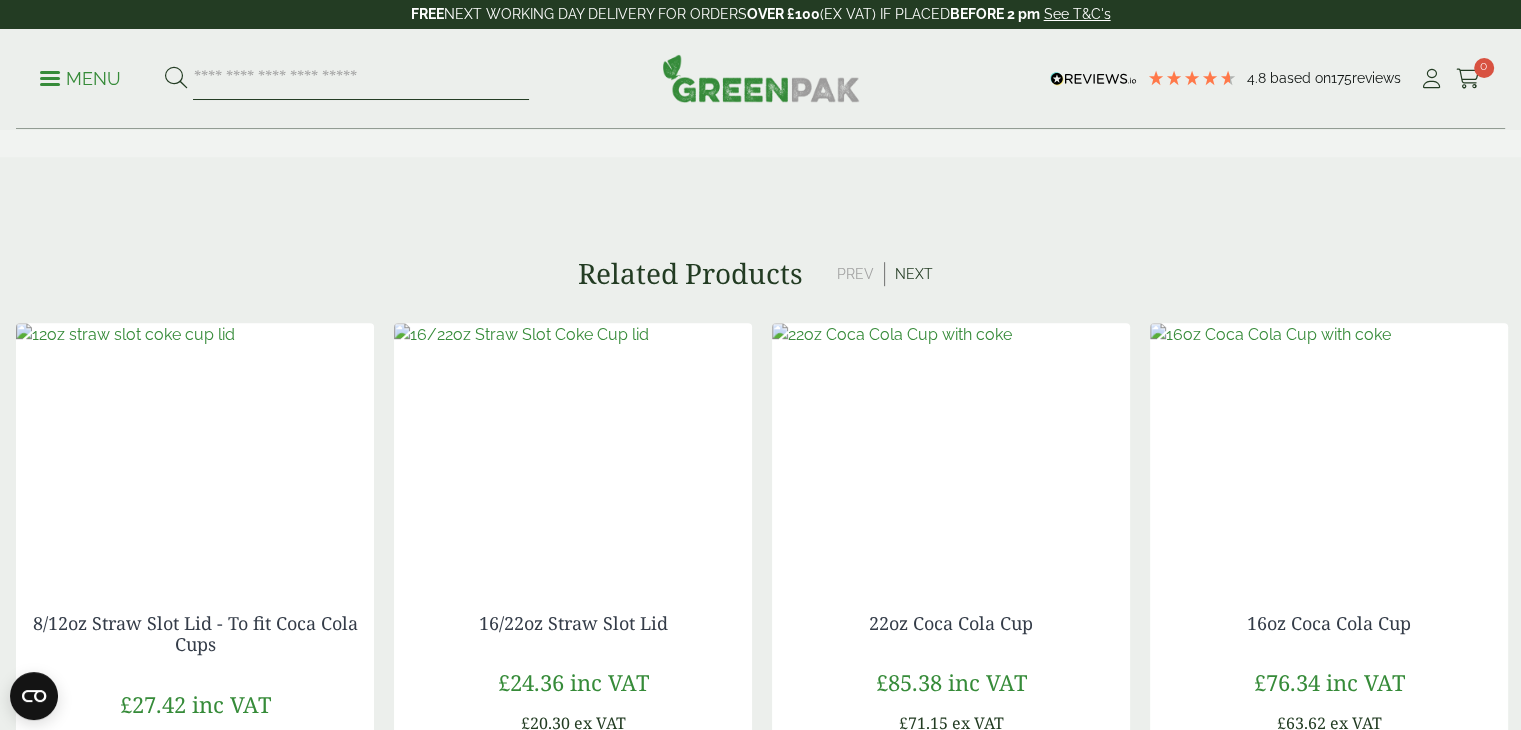 click at bounding box center (361, 79) 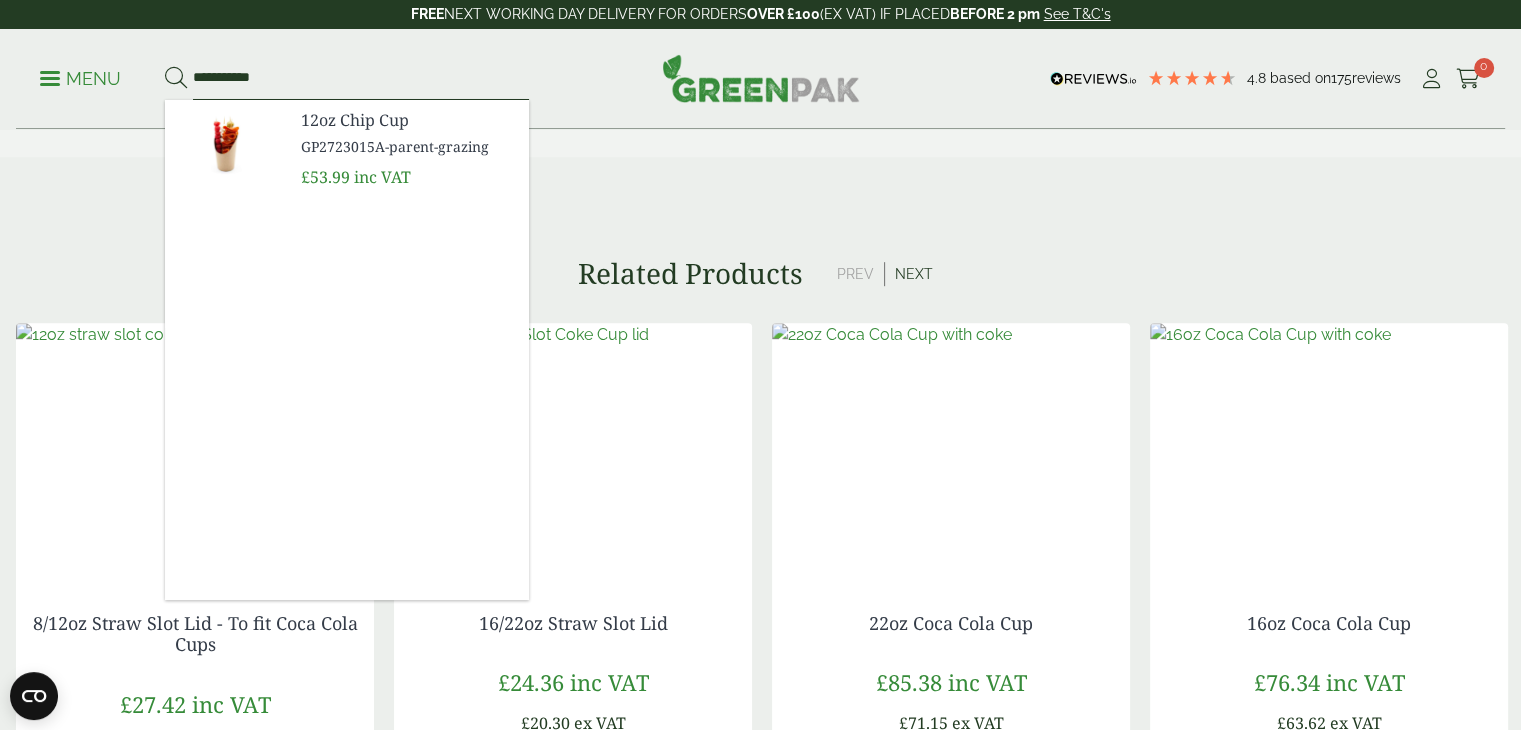 type on "**********" 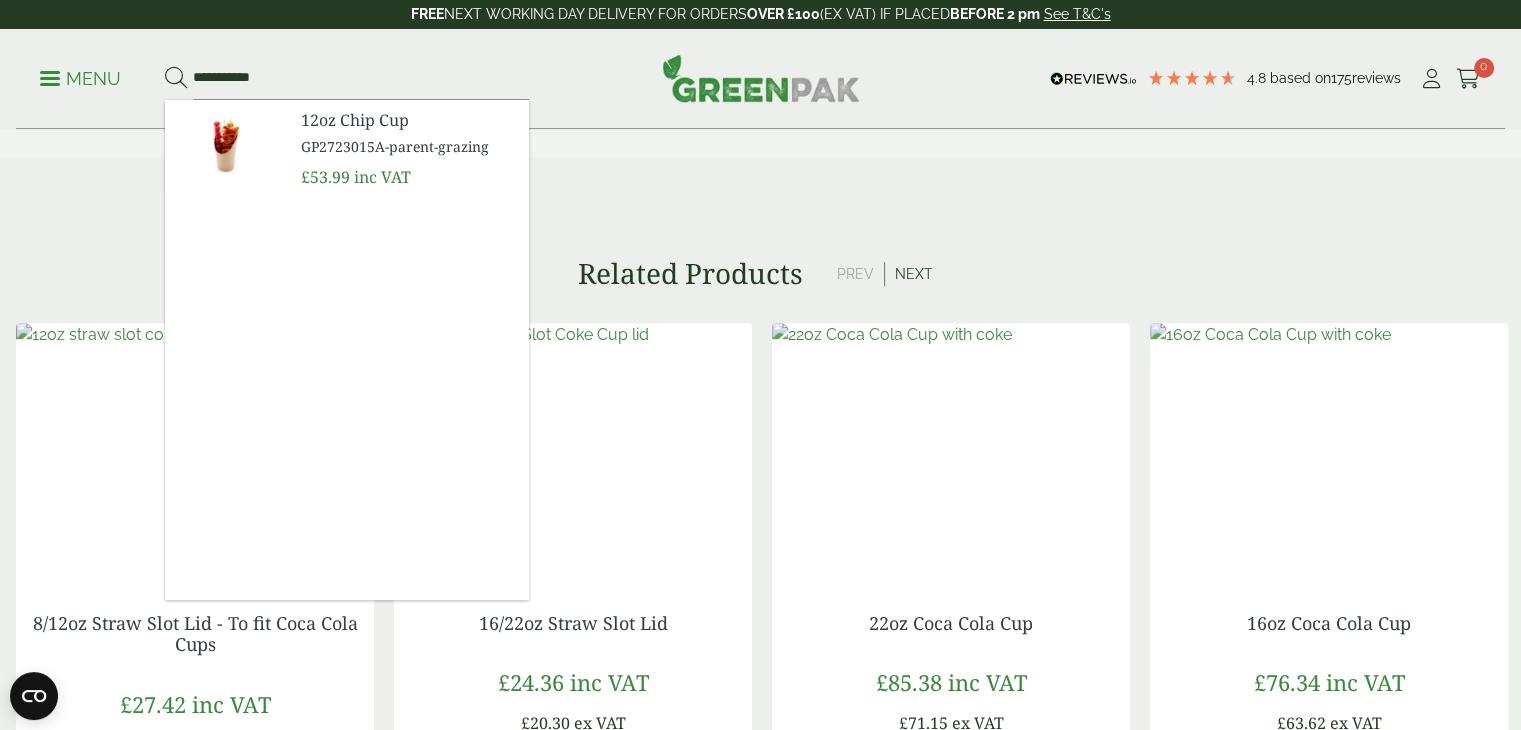 click on "12oz Chip Cup" at bounding box center [407, 120] 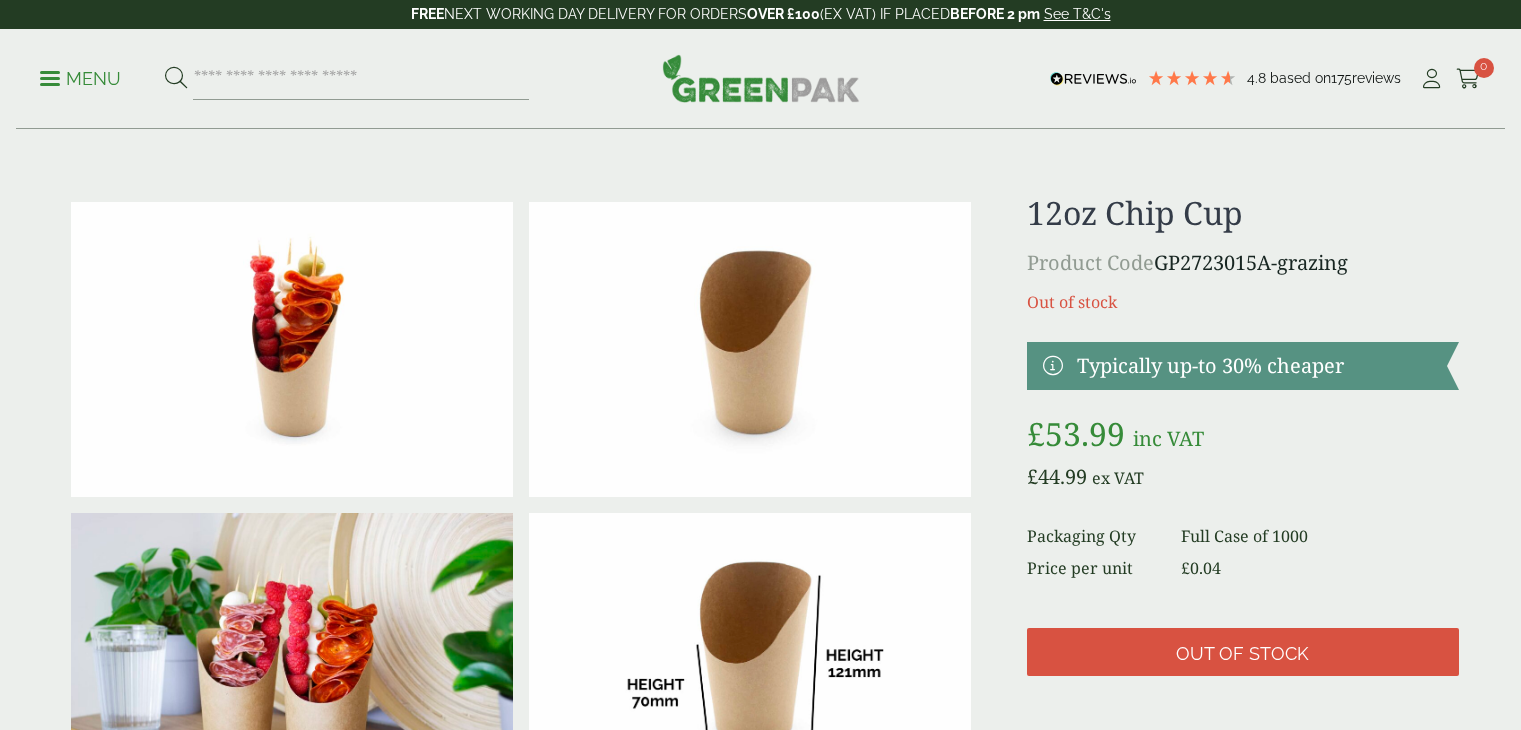 scroll, scrollTop: 0, scrollLeft: 0, axis: both 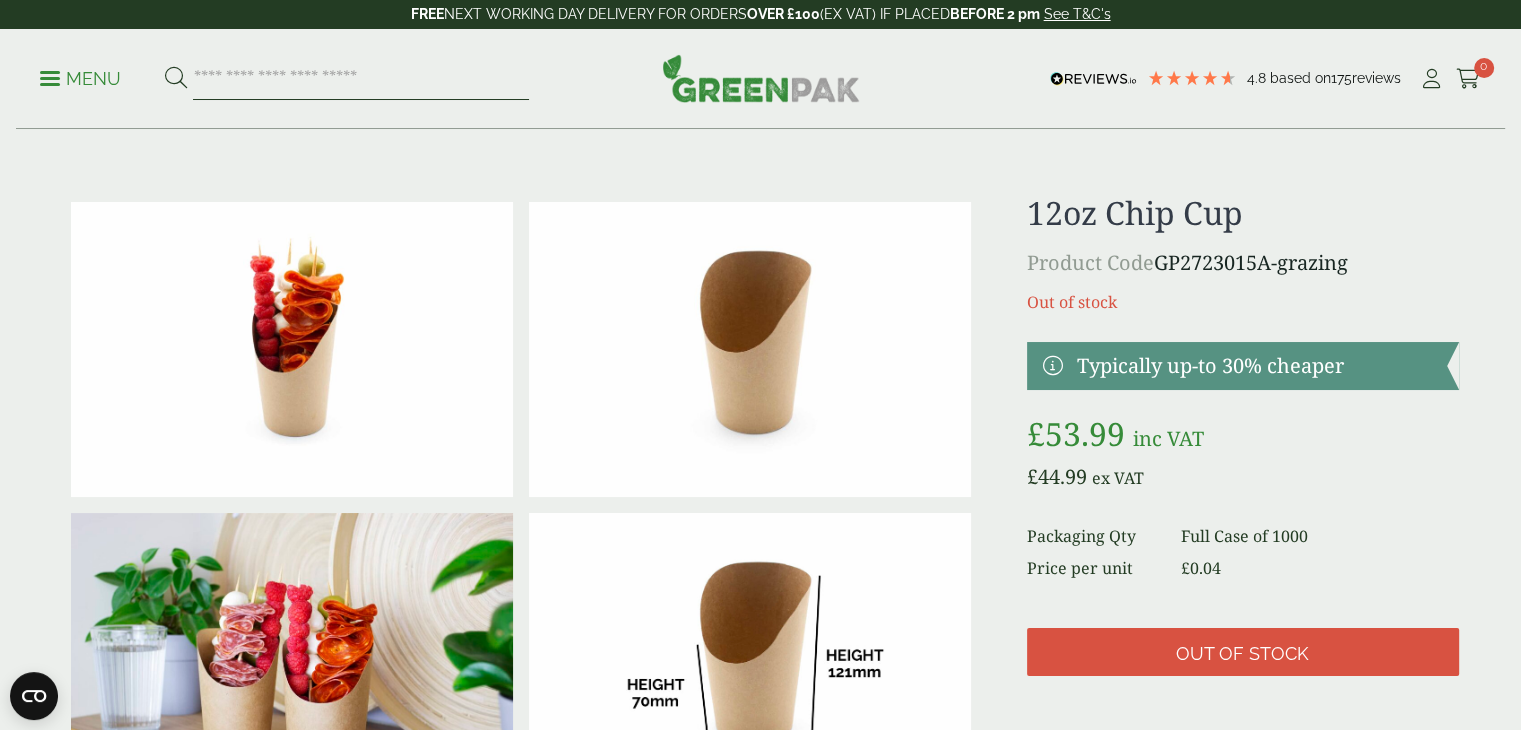click at bounding box center (361, 79) 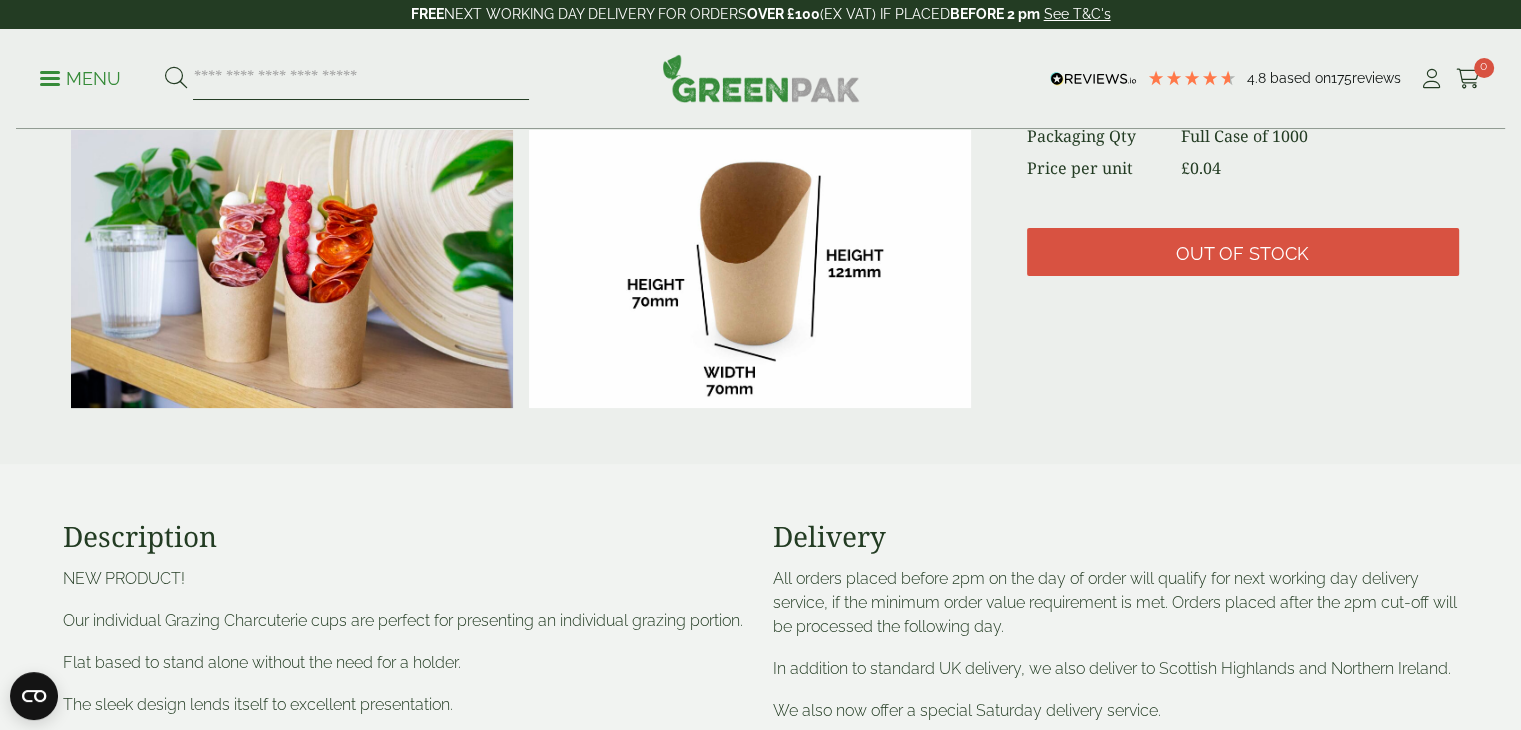 scroll, scrollTop: 0, scrollLeft: 0, axis: both 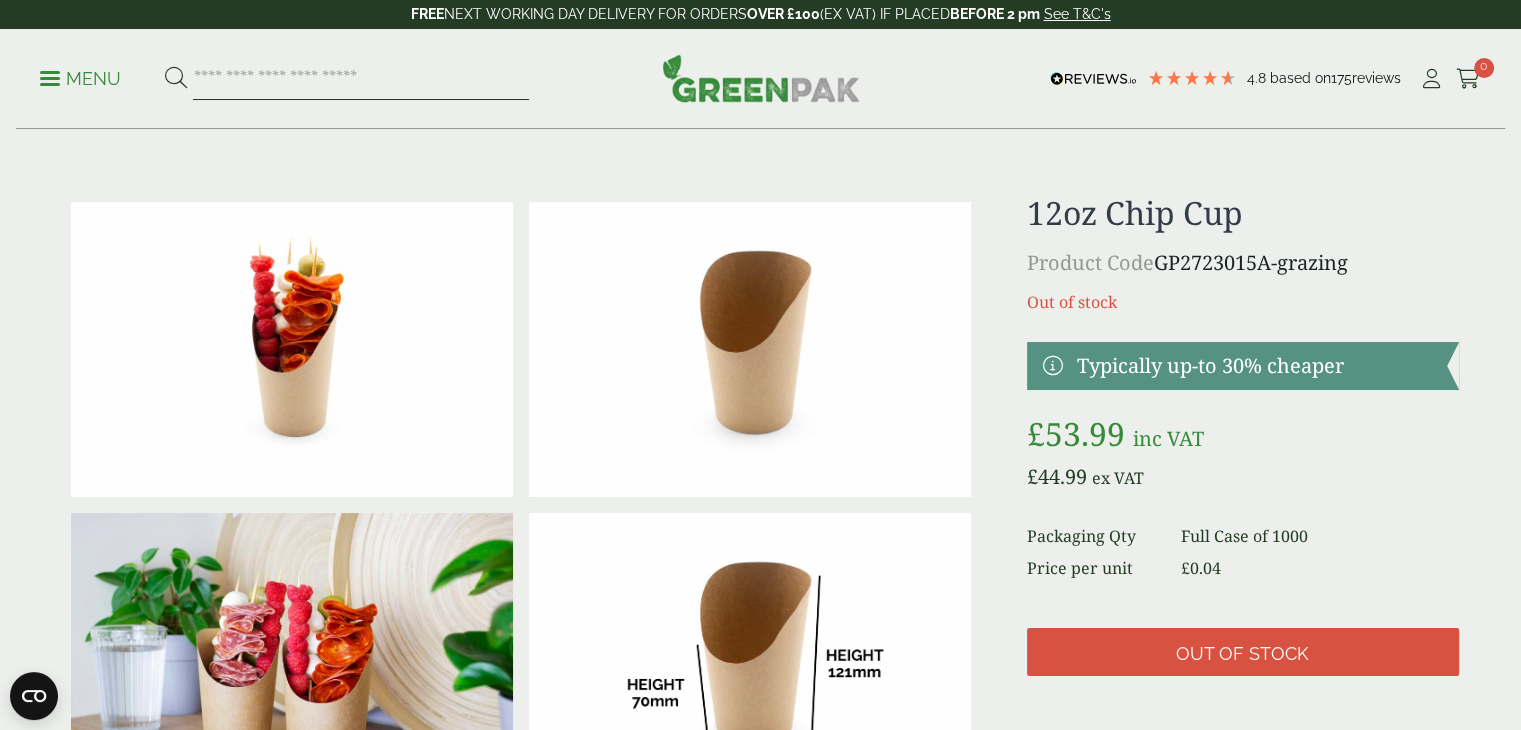 click at bounding box center (361, 79) 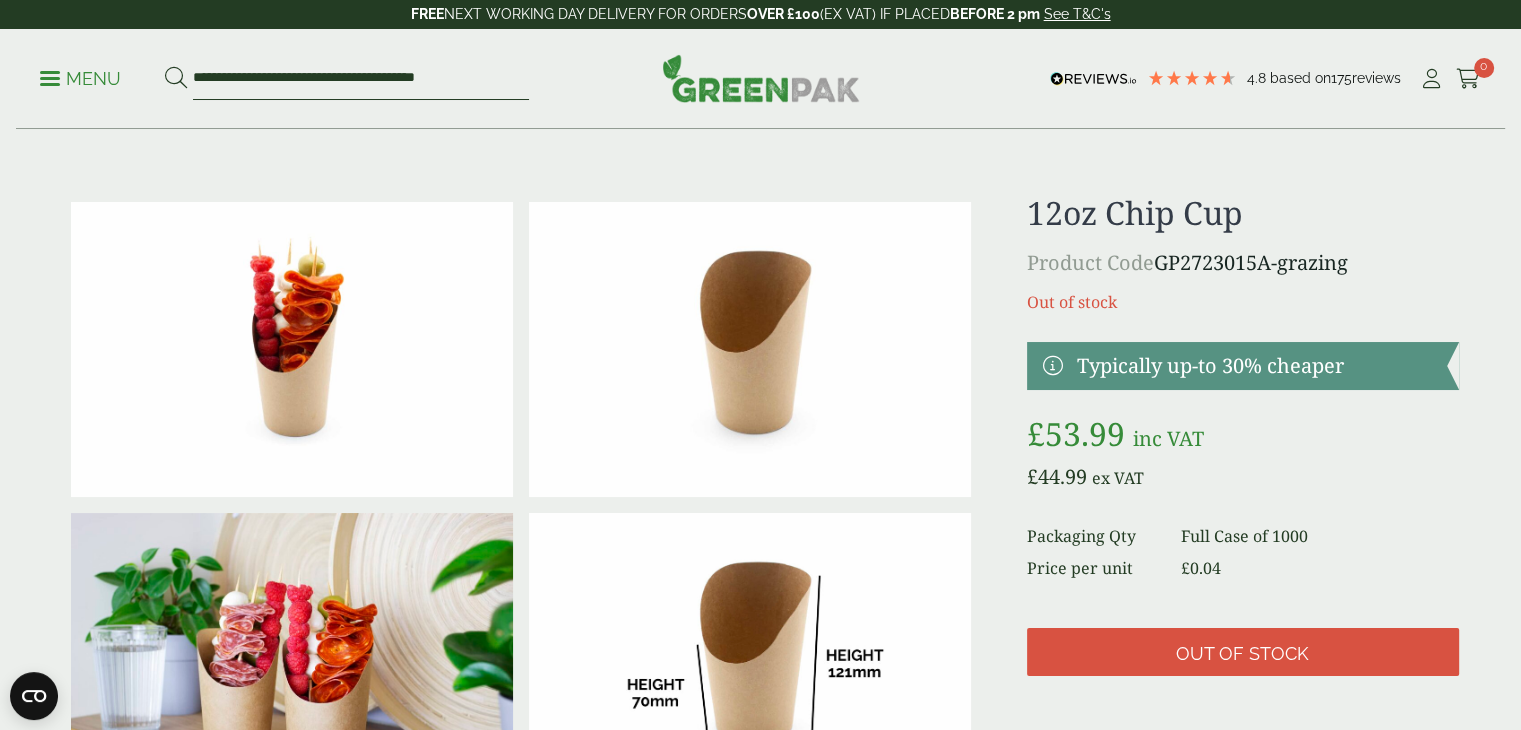 type on "**********" 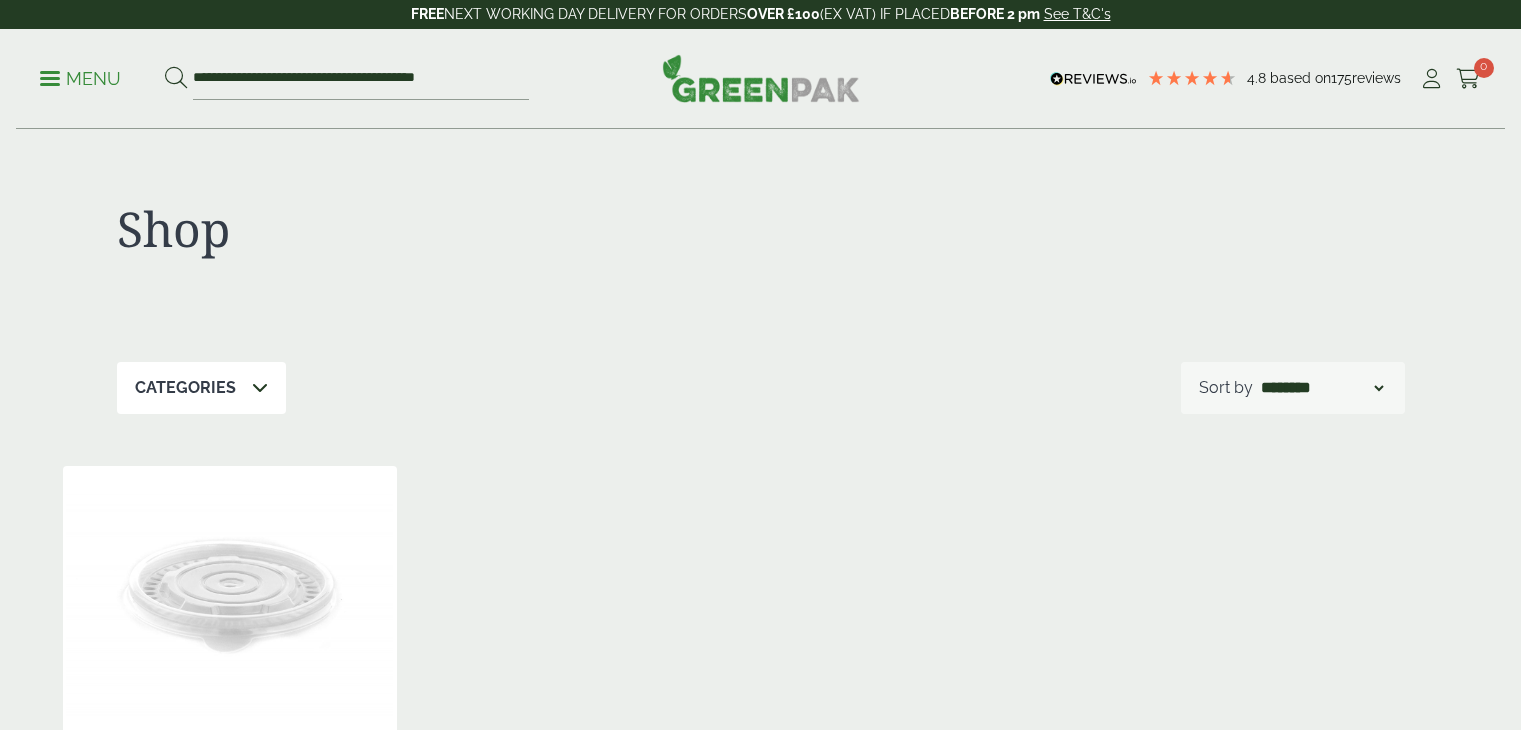 scroll, scrollTop: 0, scrollLeft: 0, axis: both 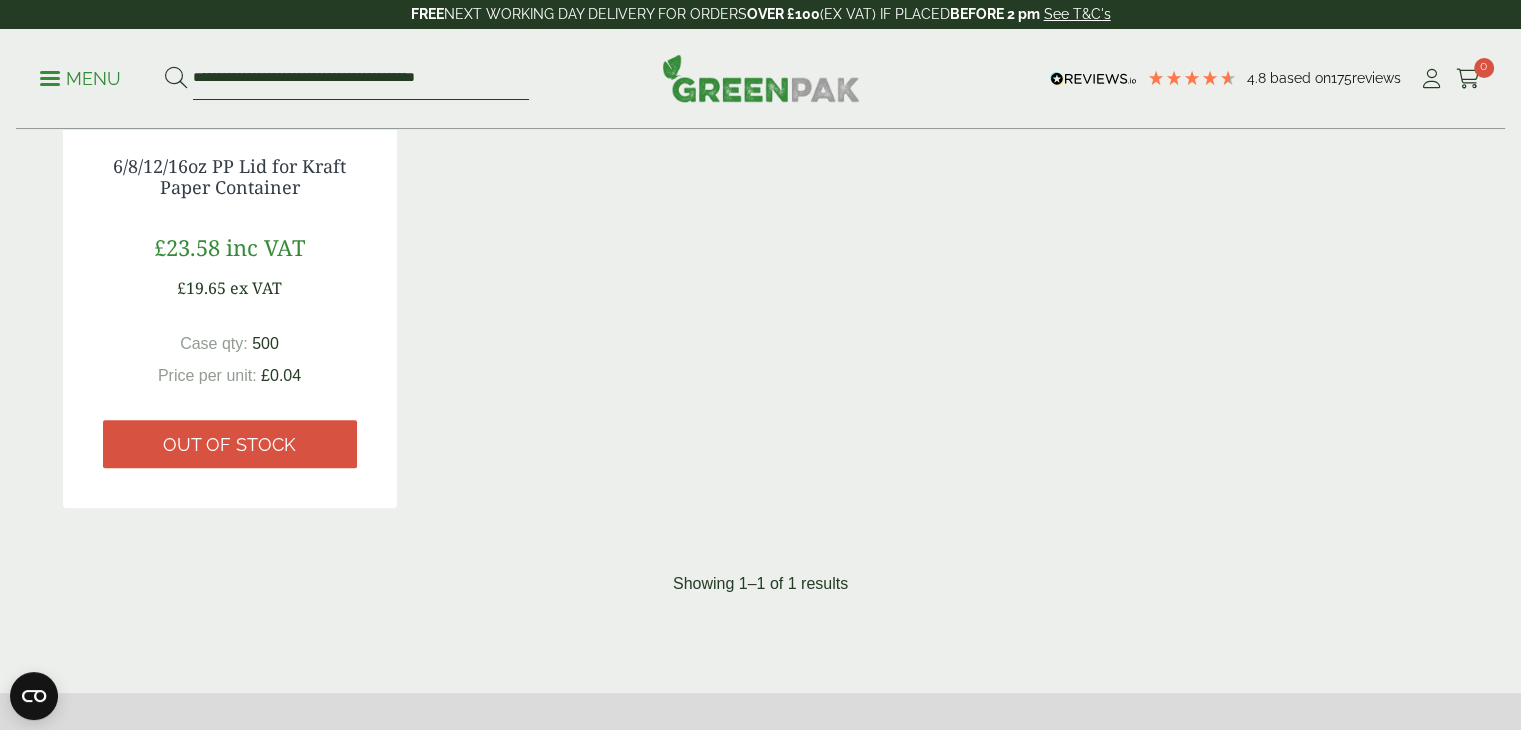 drag, startPoint x: 507, startPoint y: 73, endPoint x: 149, endPoint y: 74, distance: 358.0014 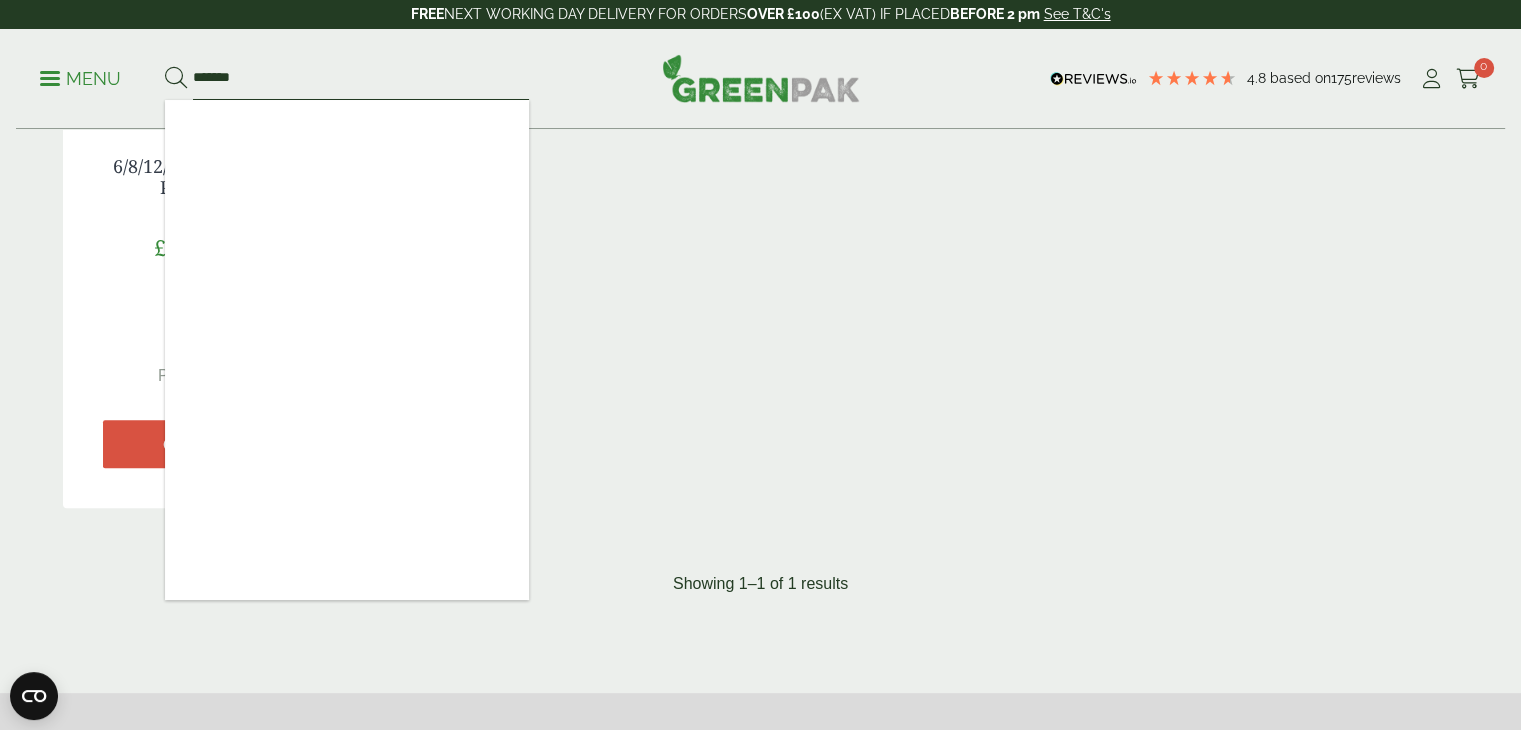 click on "******" at bounding box center (361, 79) 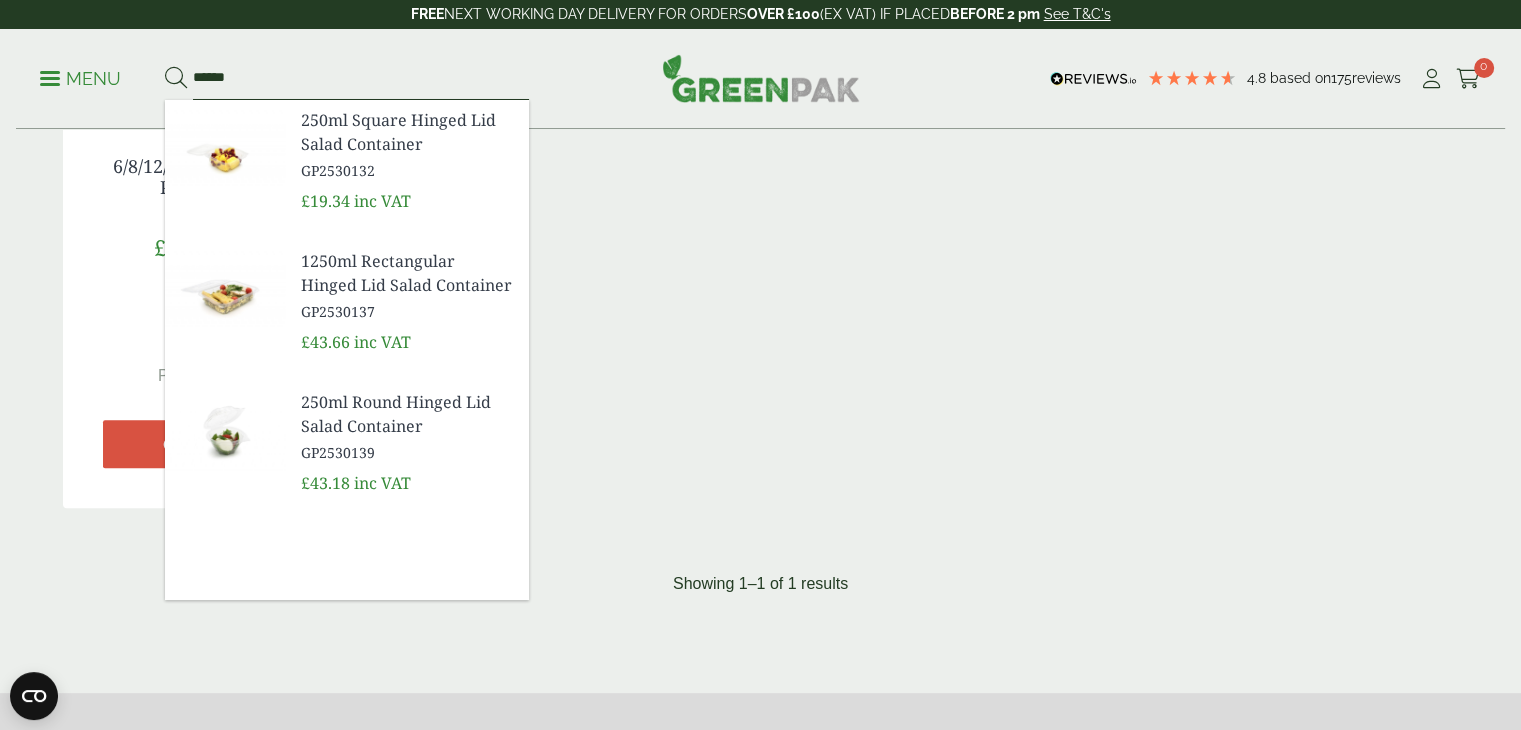 click on "*****" at bounding box center (361, 79) 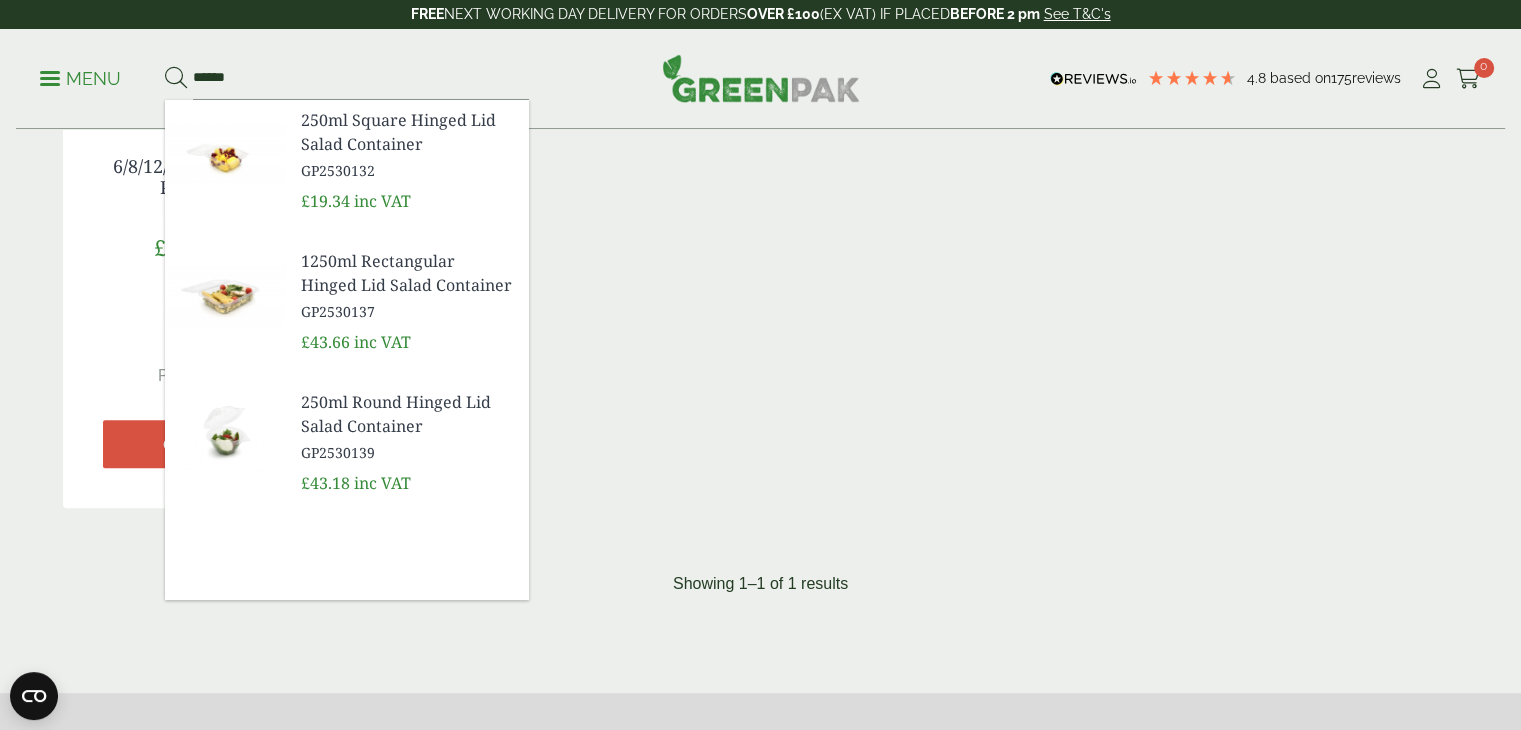 click on "250ml Round Hinged Lid Salad Container" at bounding box center [407, 414] 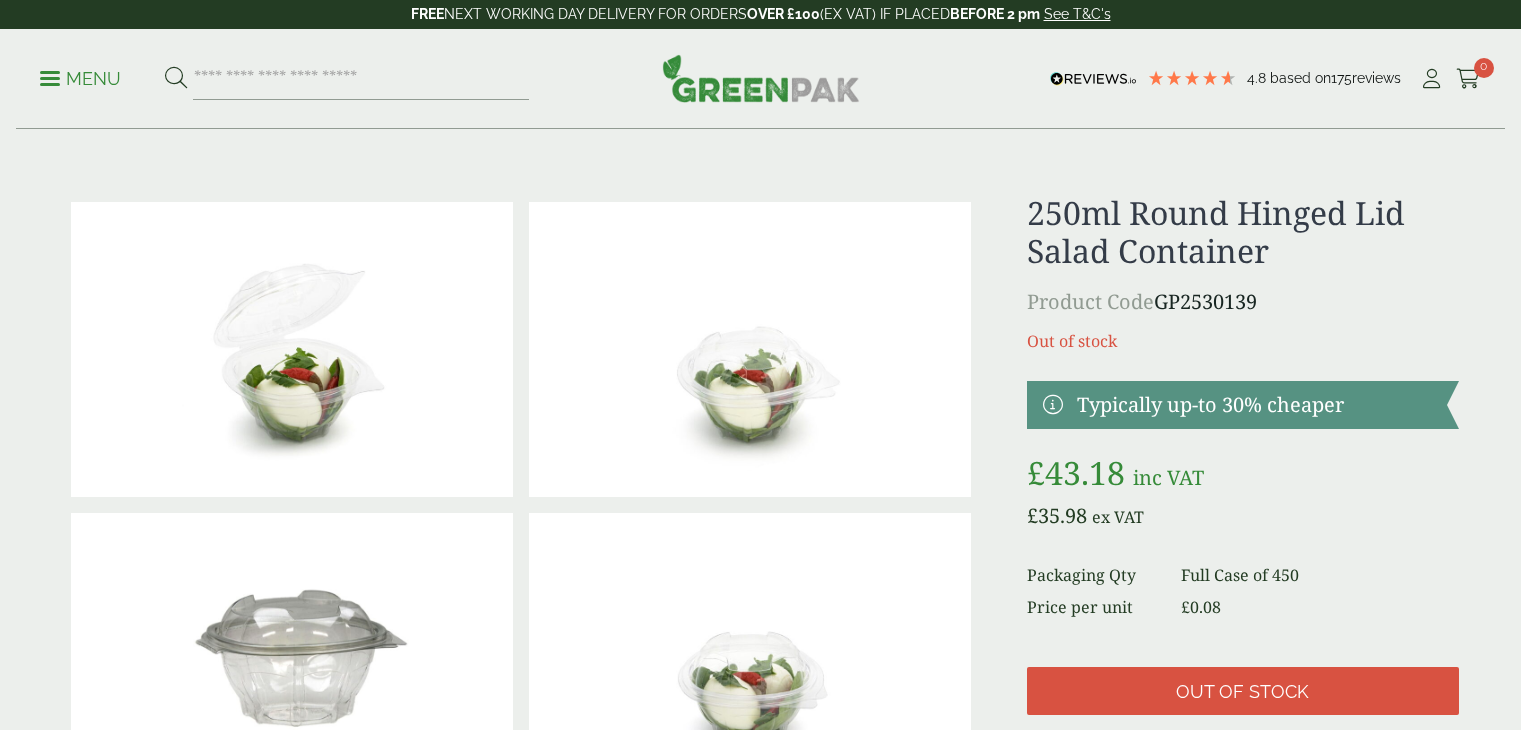 scroll, scrollTop: 0, scrollLeft: 0, axis: both 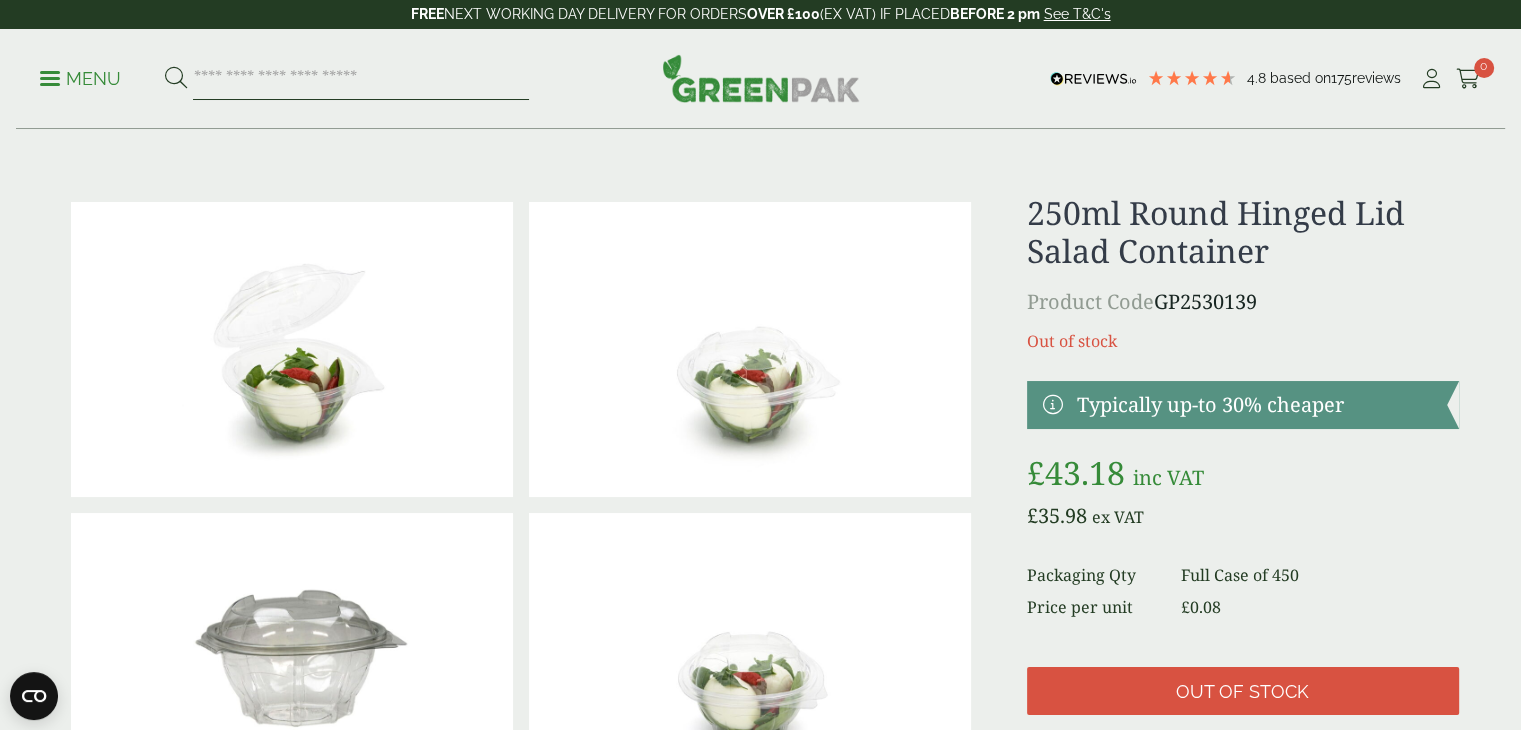 click at bounding box center [361, 79] 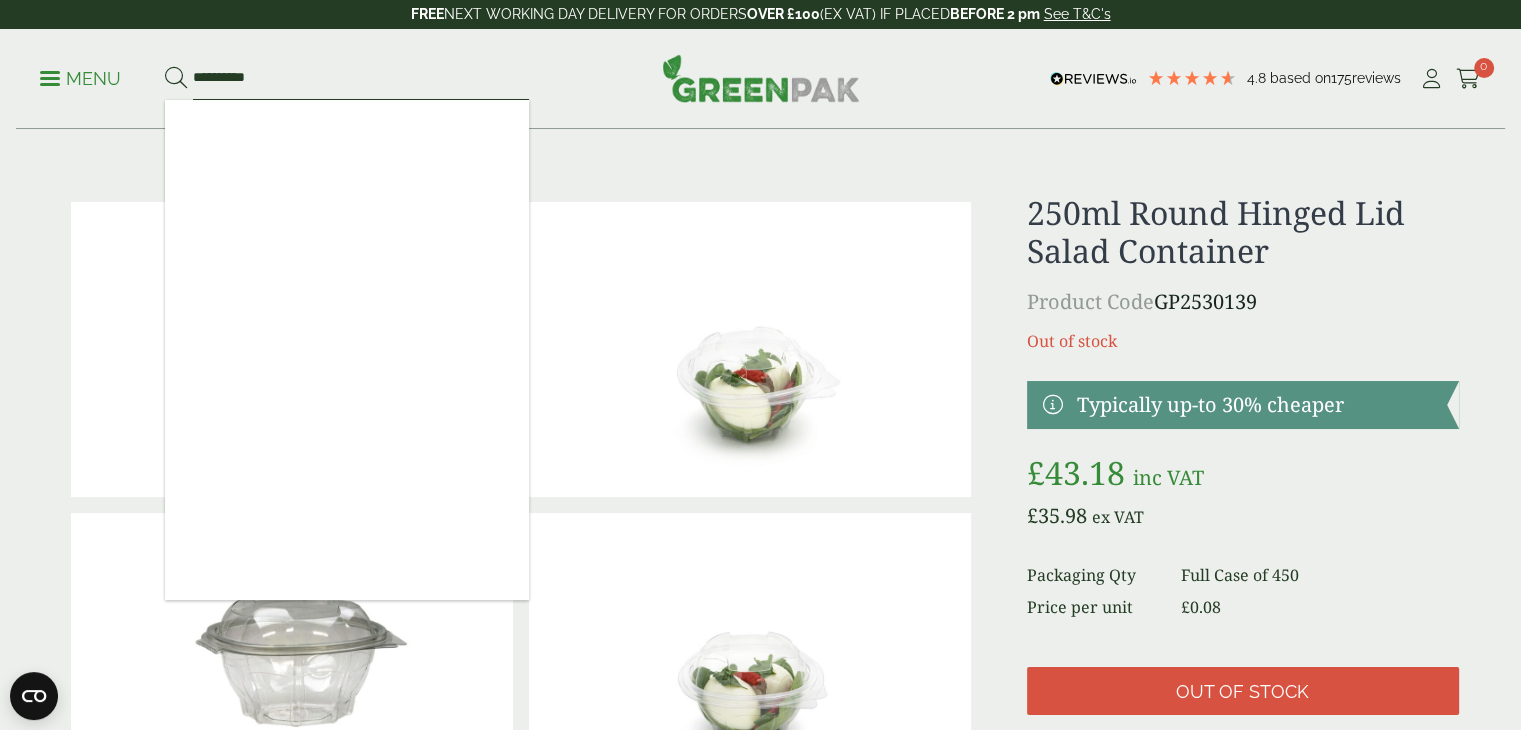 click on "**********" at bounding box center [361, 79] 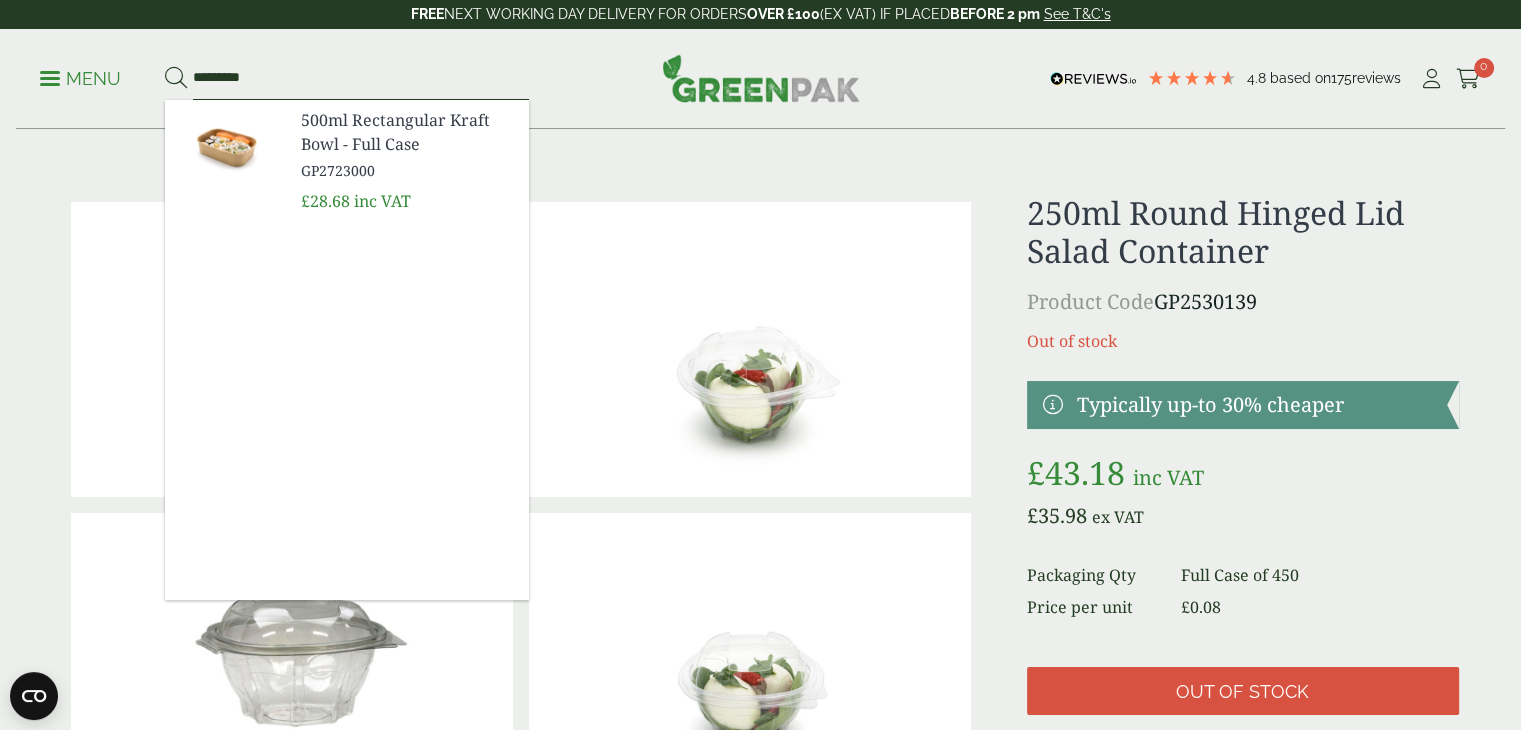 type on "*********" 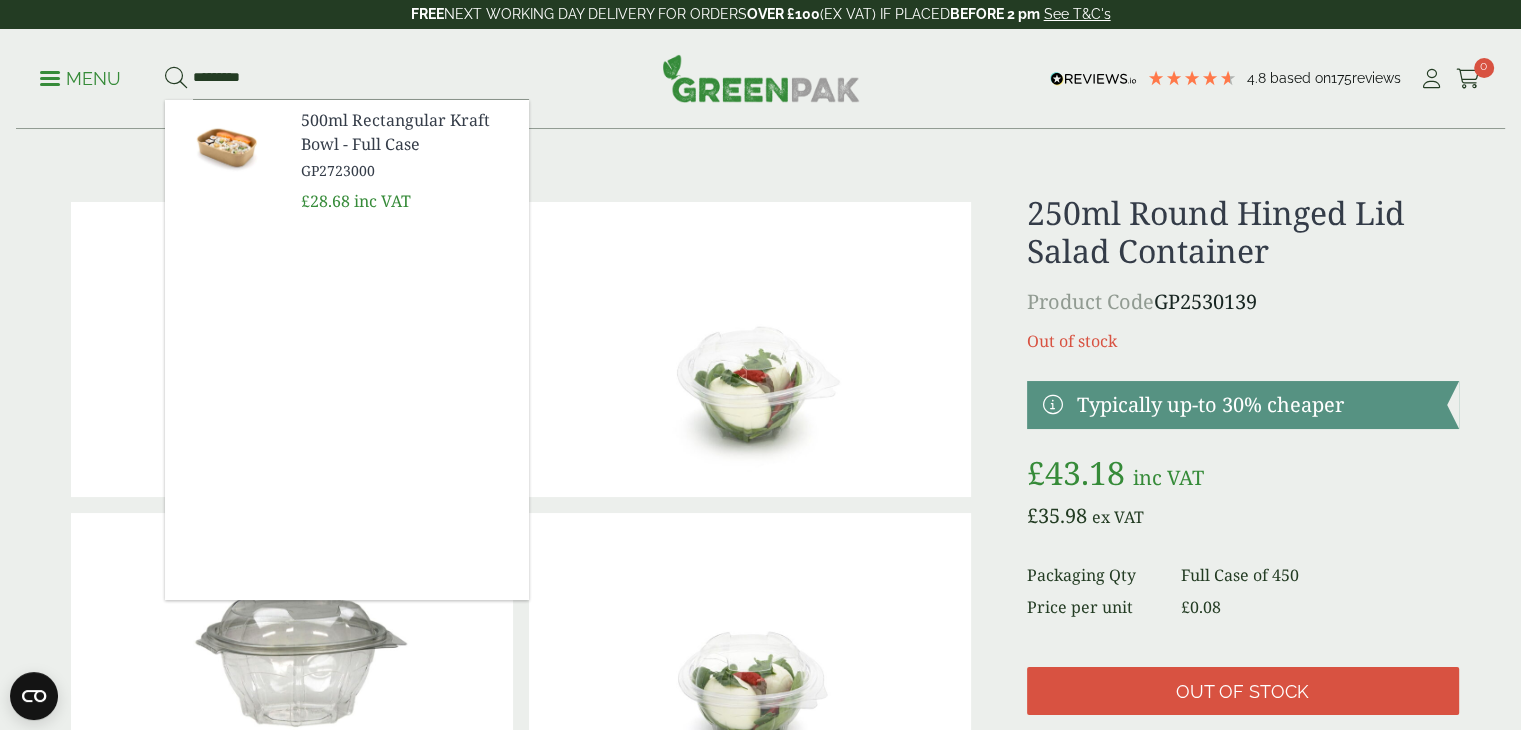 click on "500ml Rectangular Kraft Bowl - Full Case" at bounding box center (407, 132) 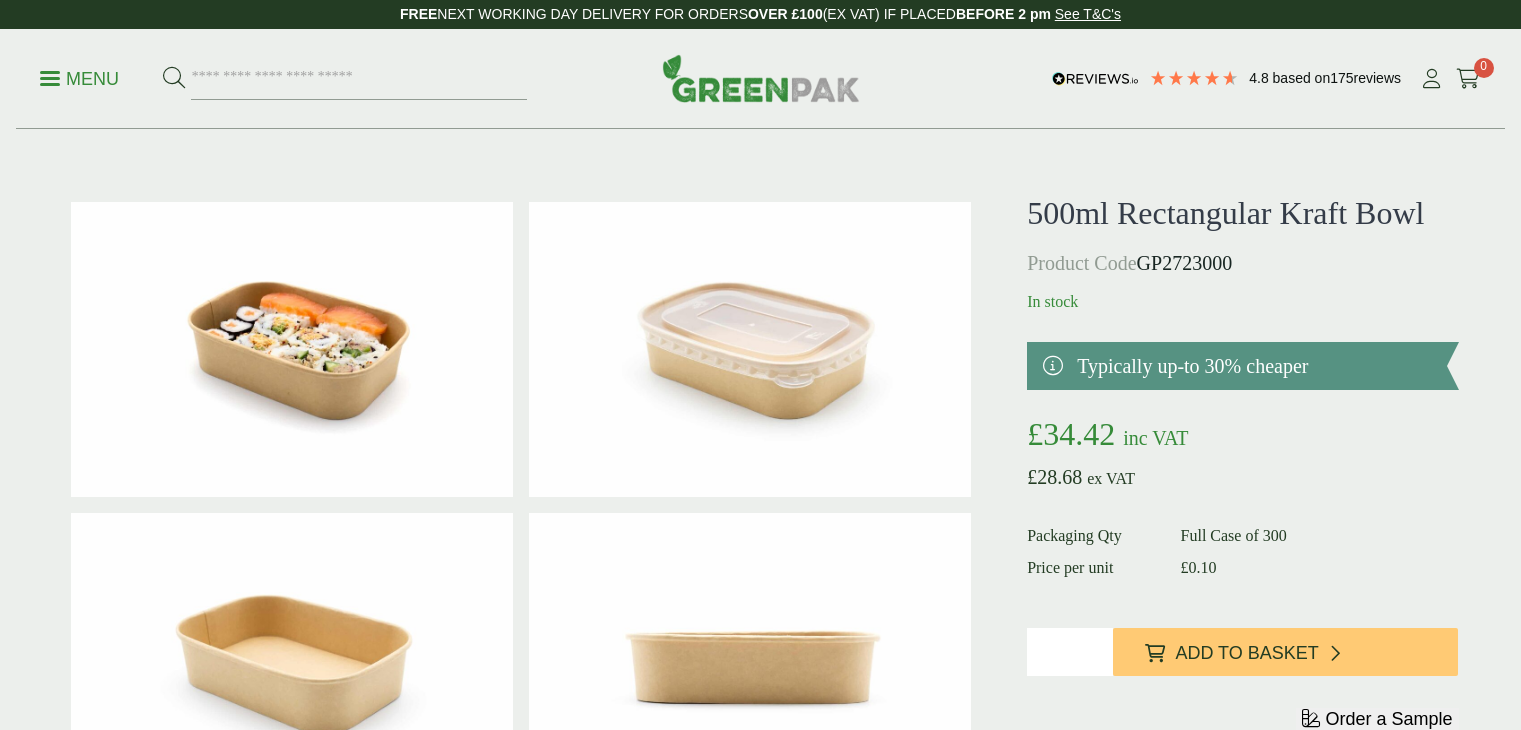 scroll, scrollTop: 0, scrollLeft: 0, axis: both 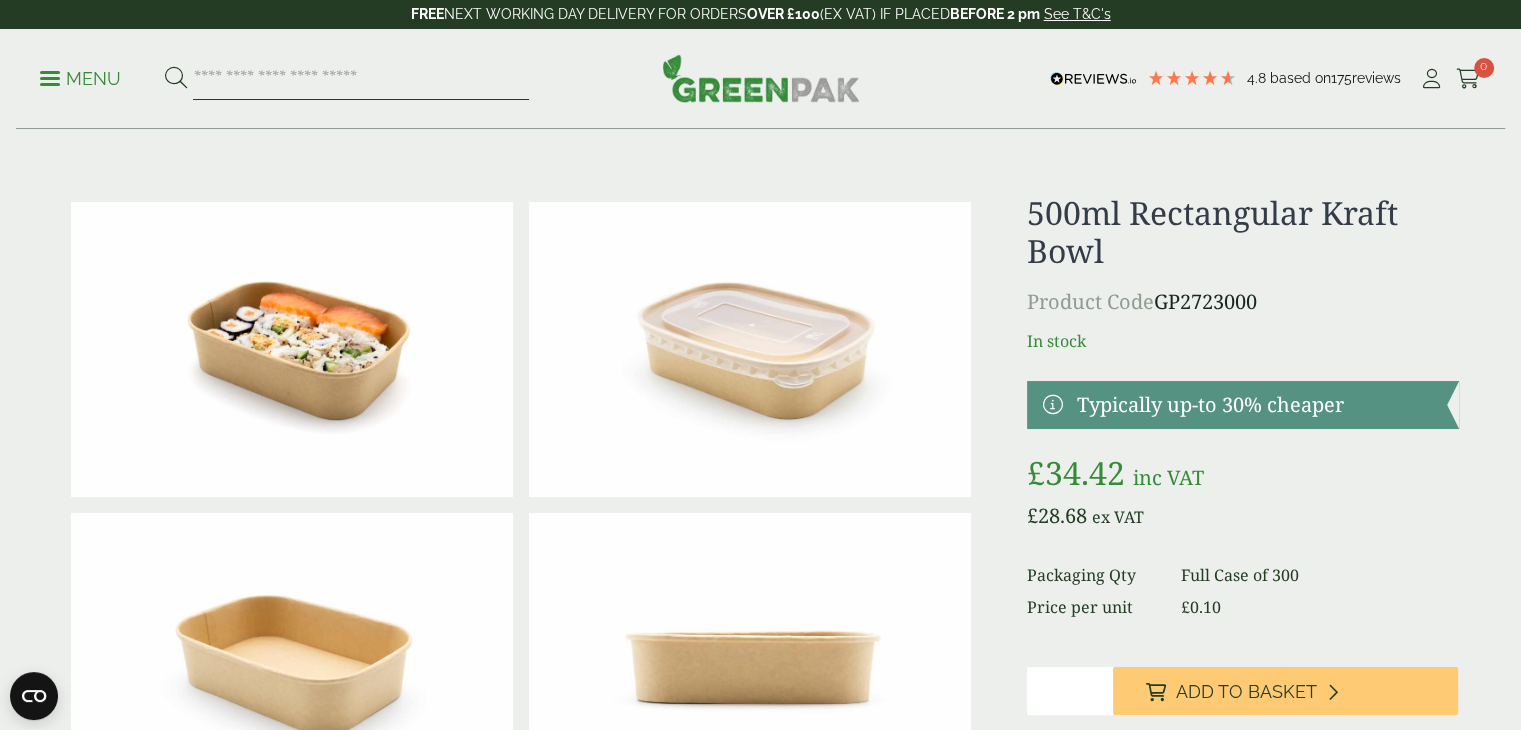 click at bounding box center (361, 79) 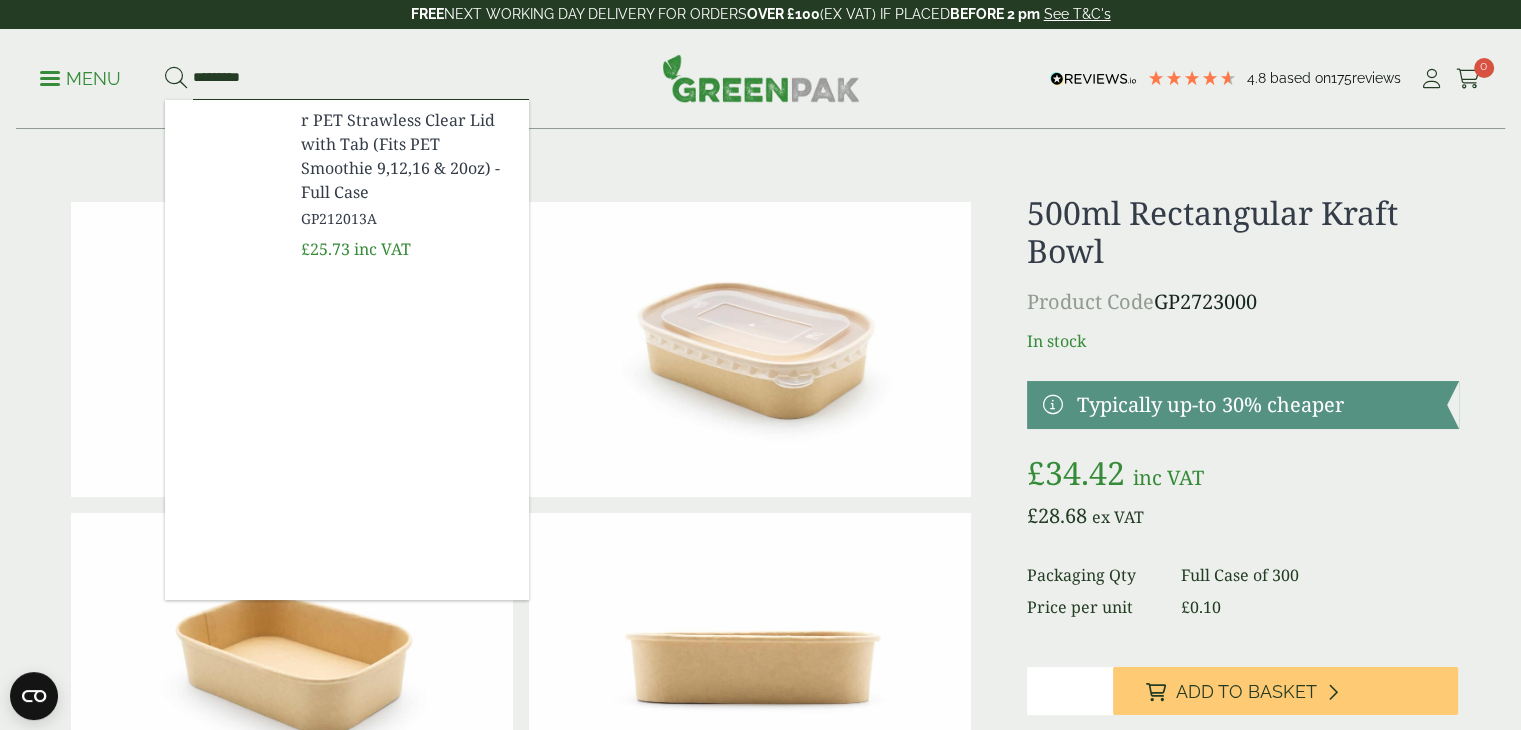 type on "*********" 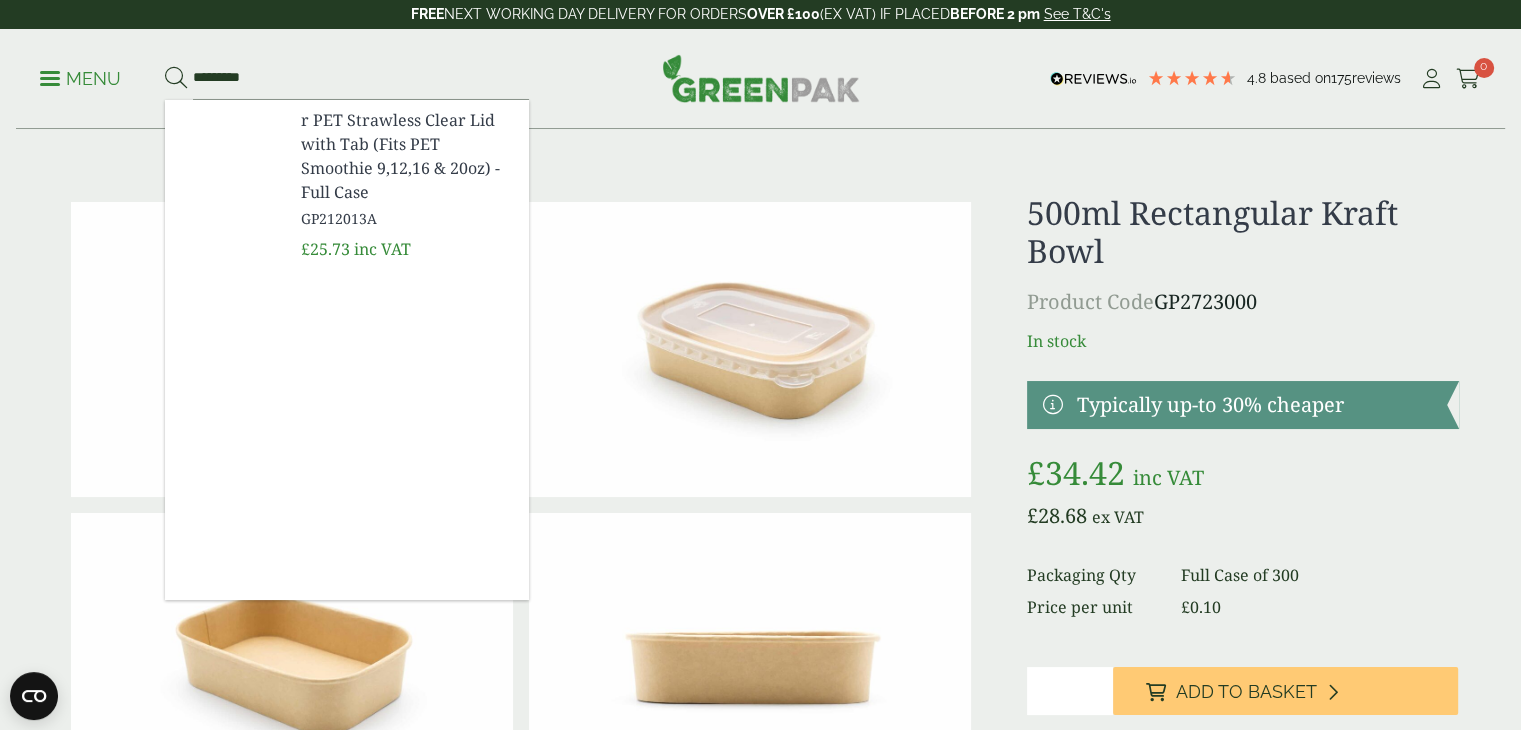 click on "r PET Strawless Clear Lid with Tab (Fits PET Smoothie 9,12,16 & 20oz) - Full Case" at bounding box center (407, 156) 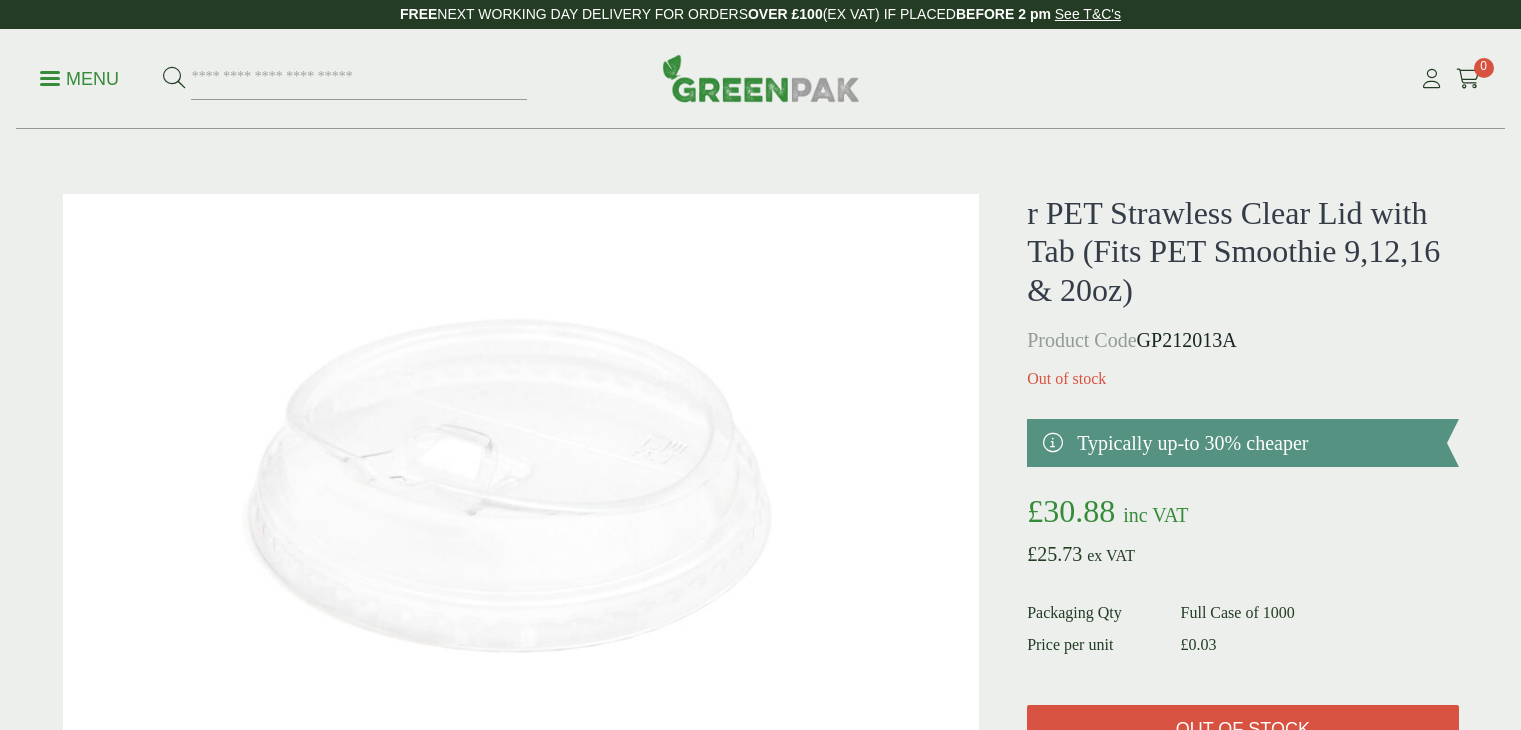 scroll, scrollTop: 0, scrollLeft: 0, axis: both 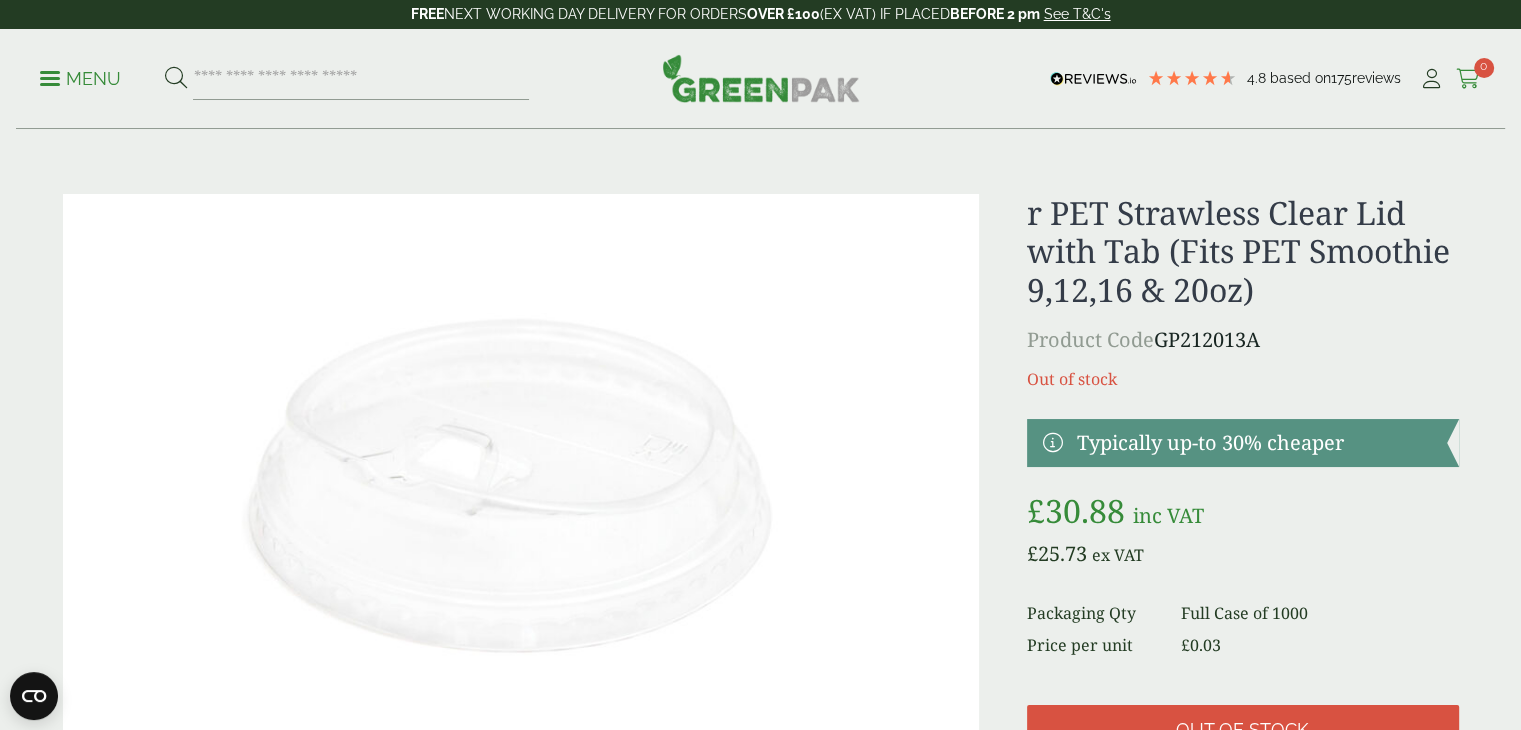 click at bounding box center (1468, 79) 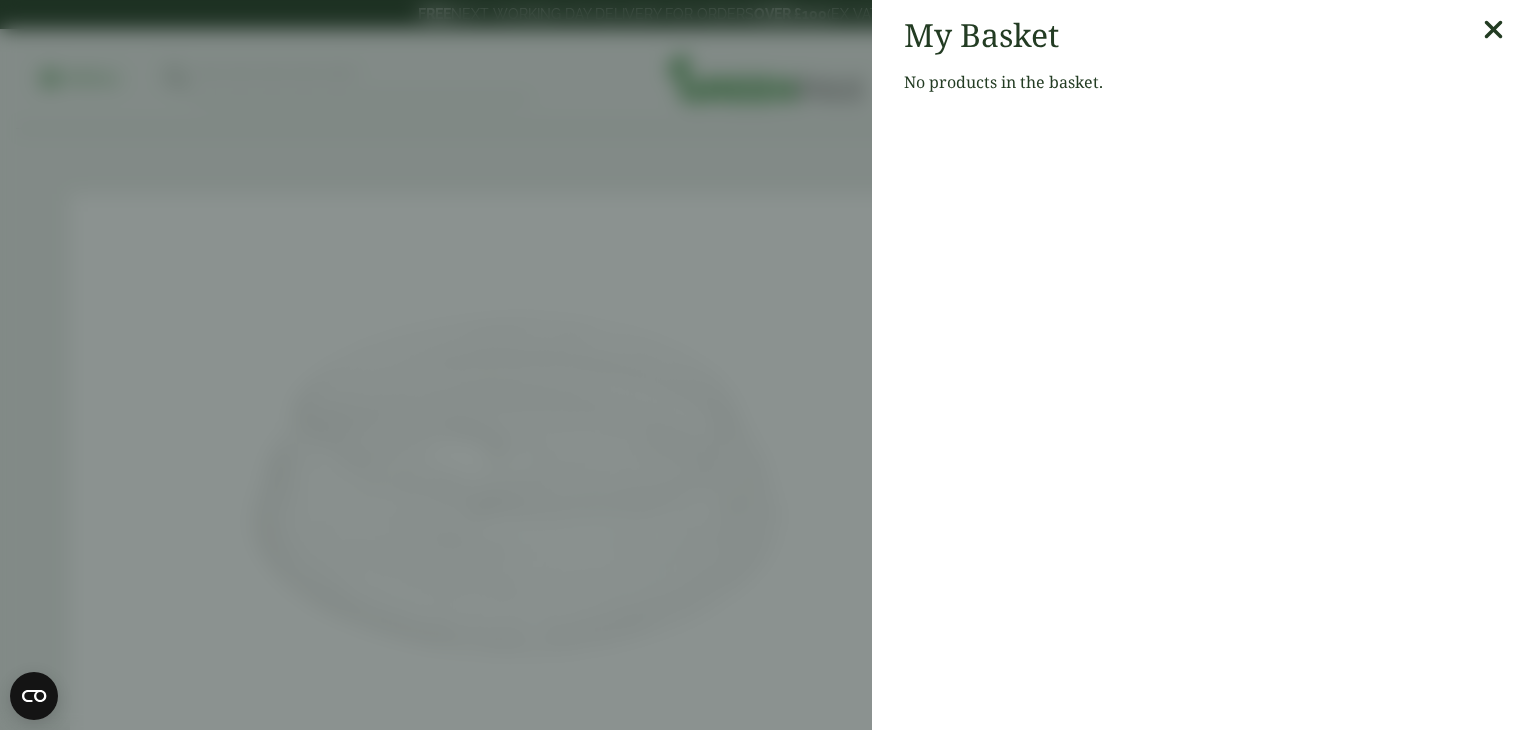click at bounding box center (1493, 30) 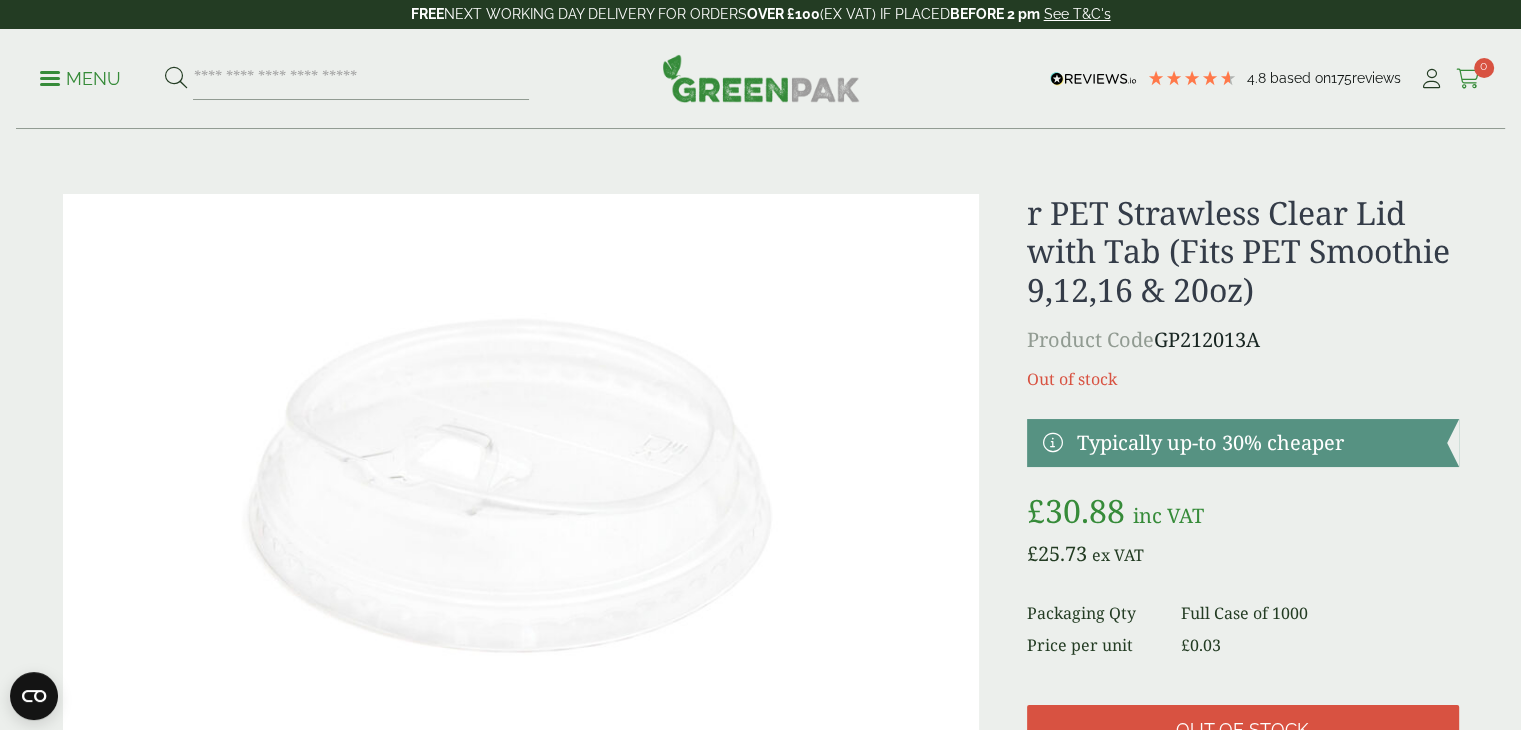 click at bounding box center [1468, 79] 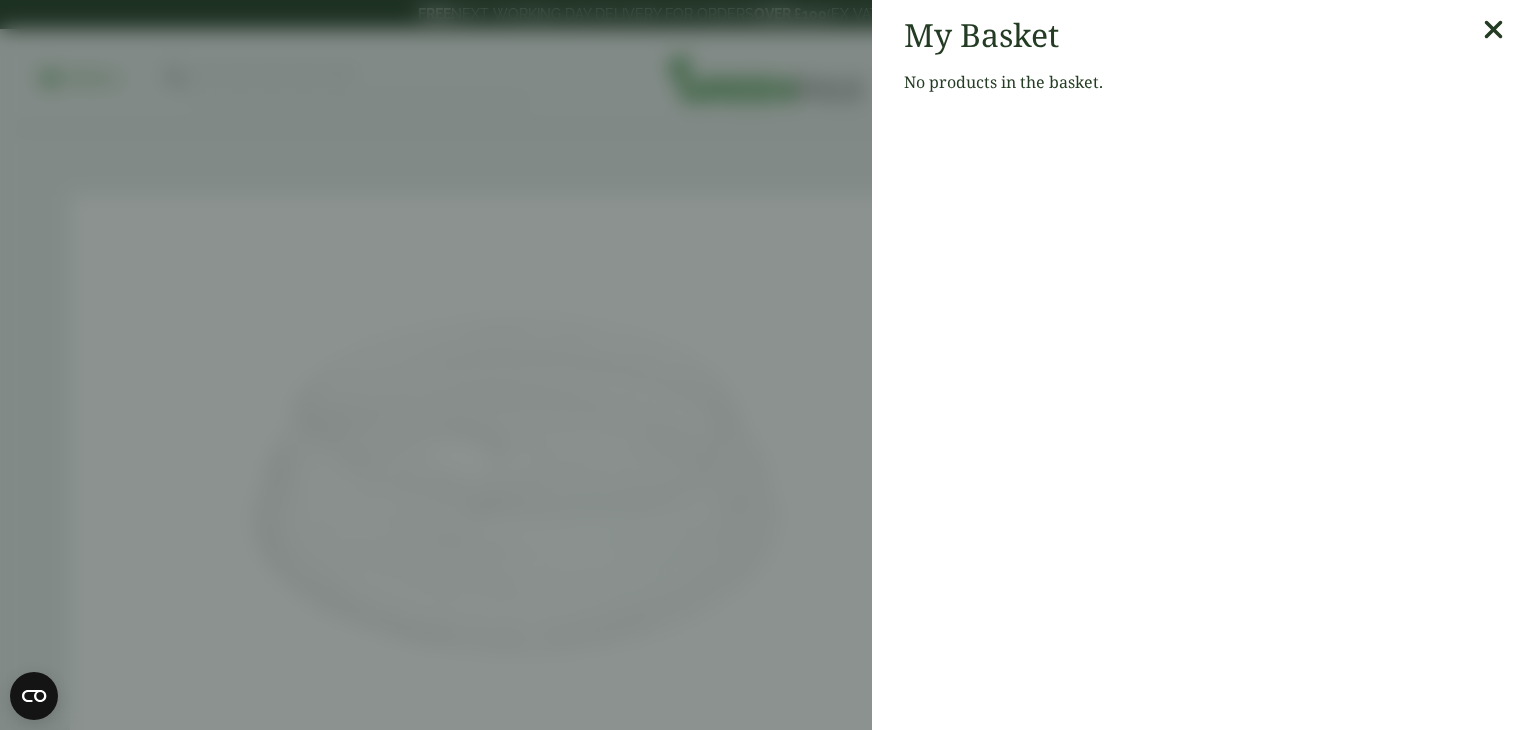 click at bounding box center (1493, 30) 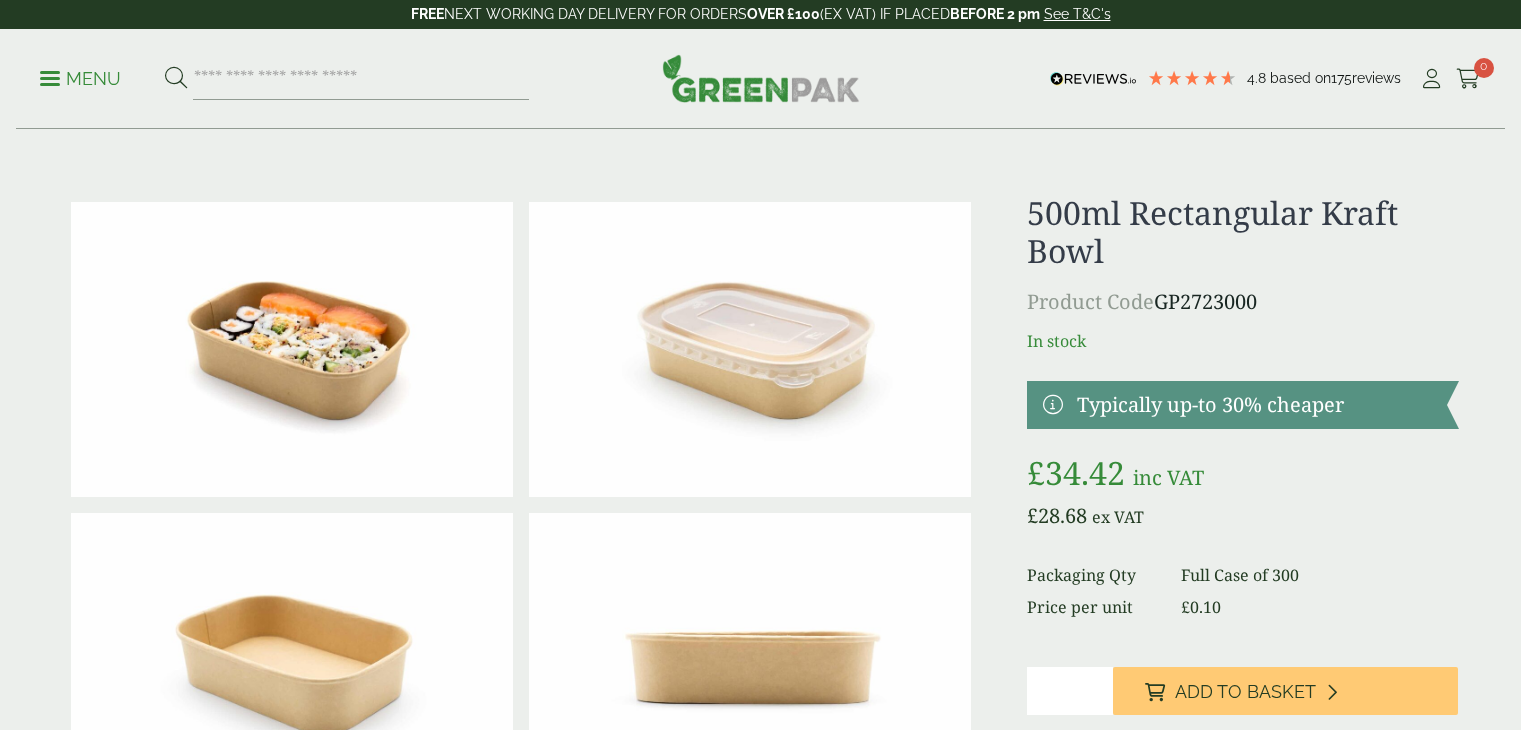 scroll, scrollTop: 0, scrollLeft: 0, axis: both 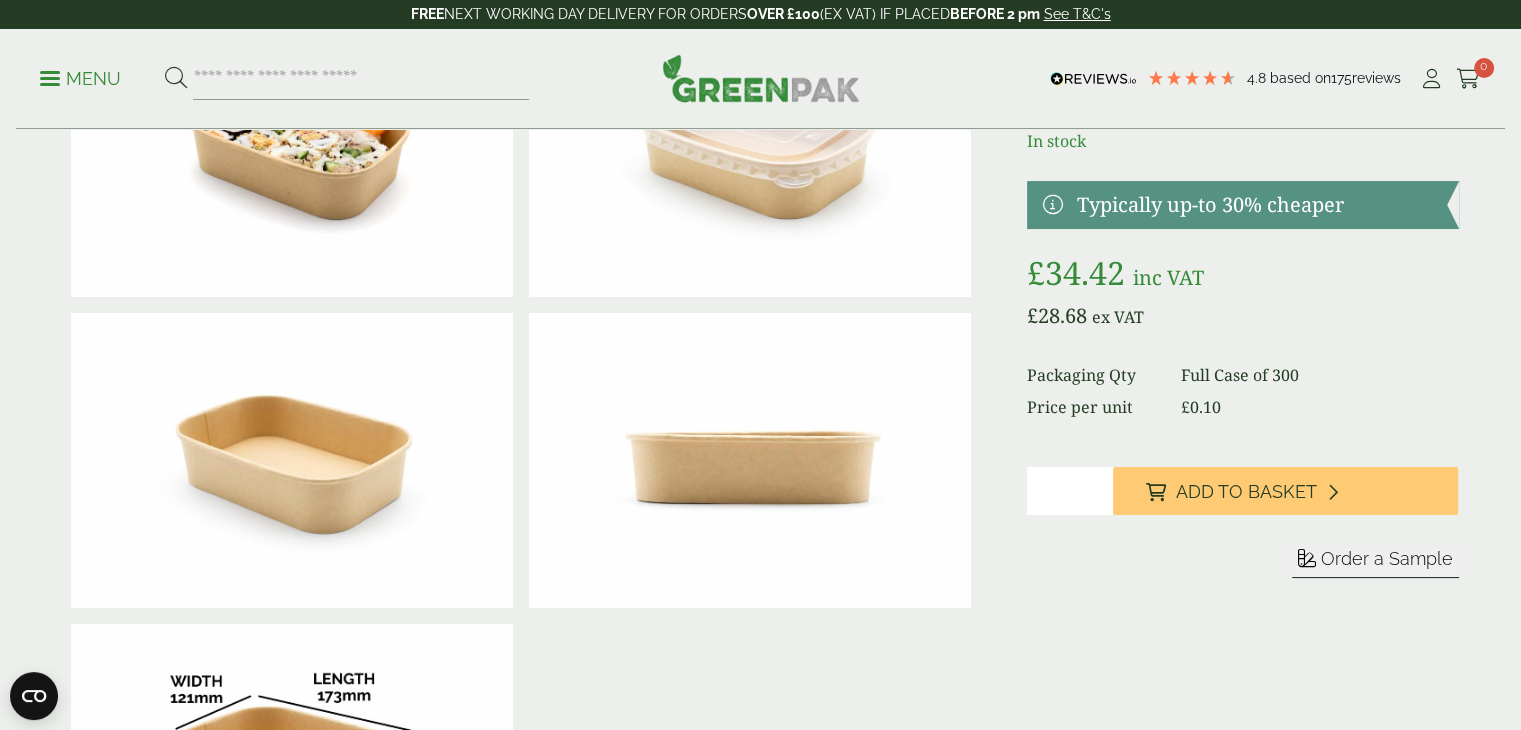 click on "Add to Basket" at bounding box center [1245, 492] 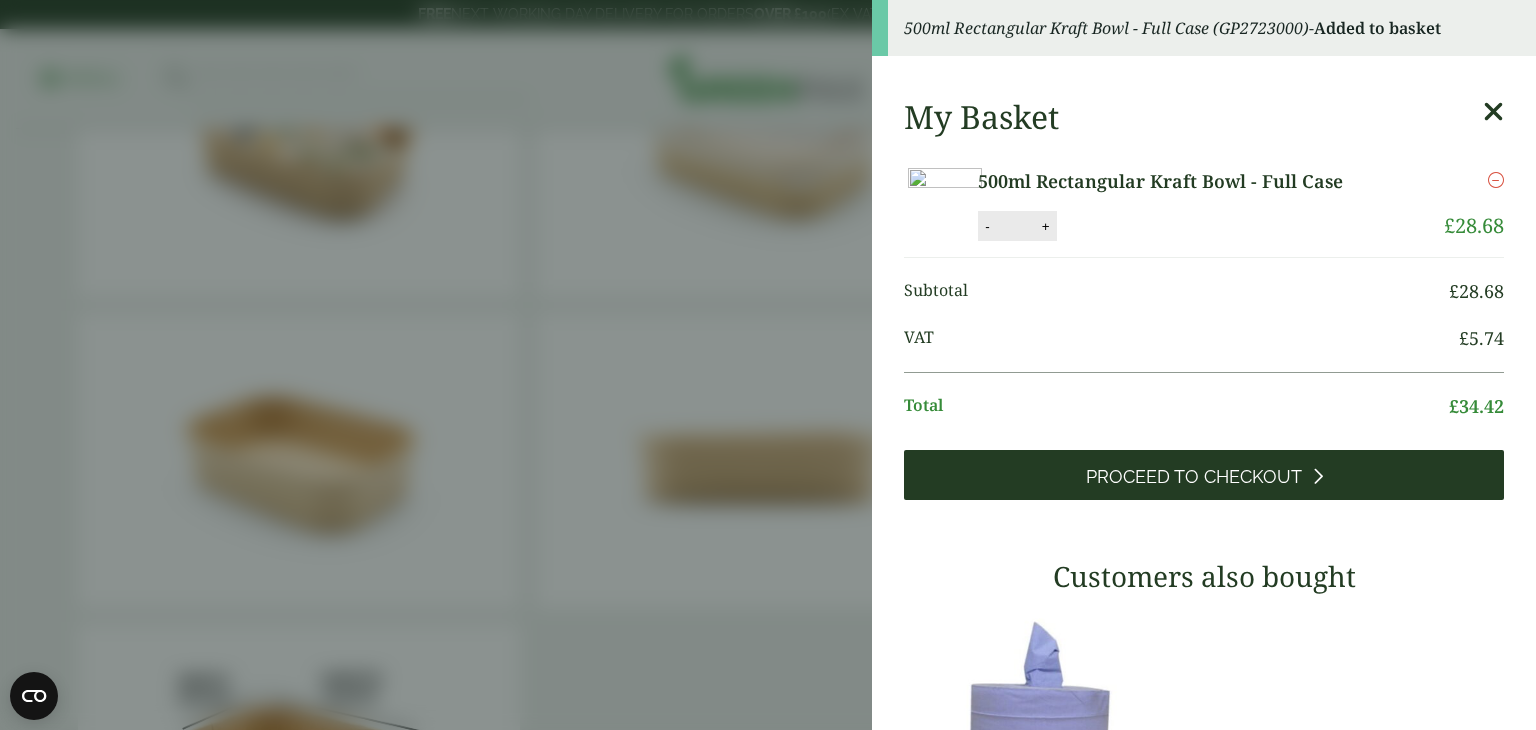 click on "Proceed to Checkout" at bounding box center [1194, 477] 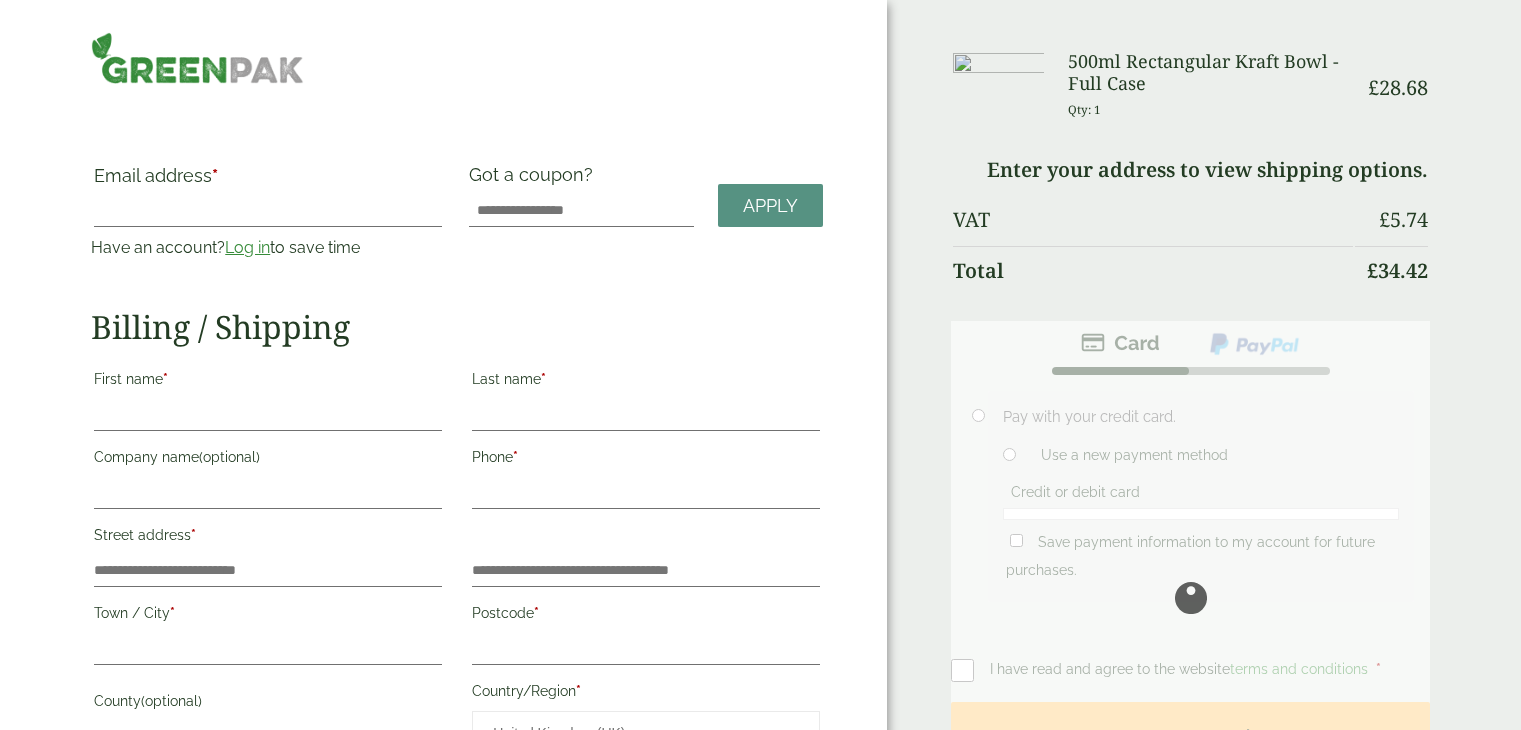 scroll, scrollTop: 0, scrollLeft: 0, axis: both 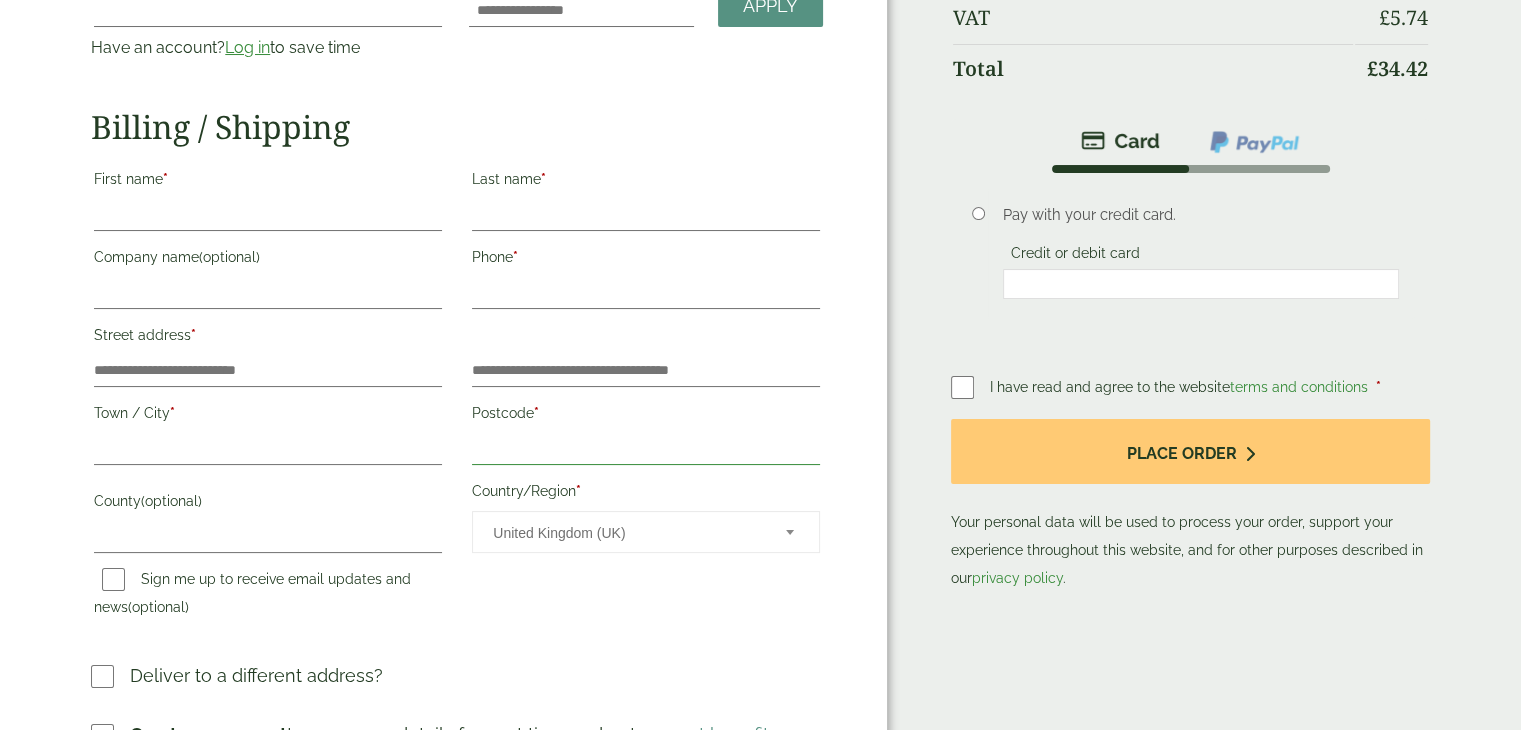 click on "Postcode  *" at bounding box center [646, 449] 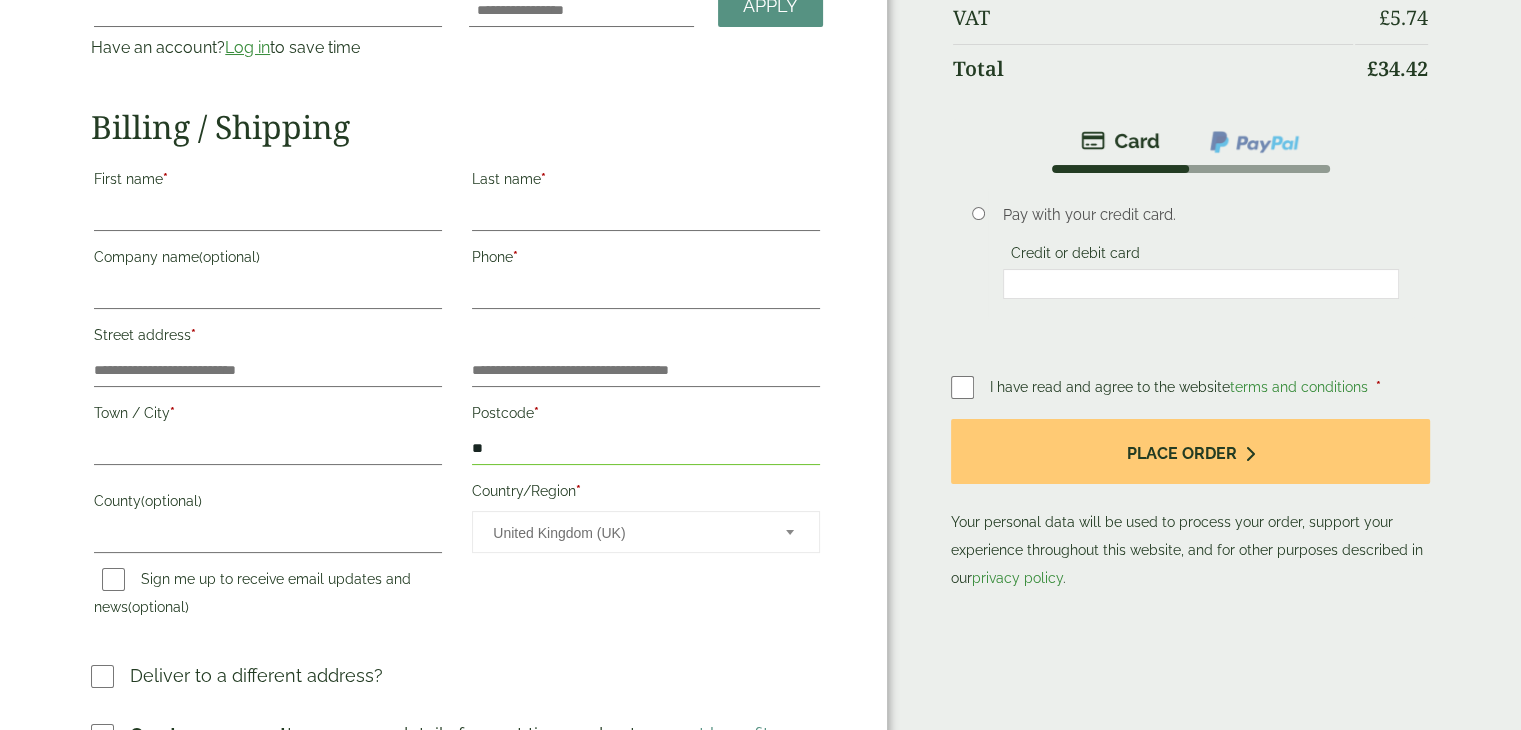 click on "**" at bounding box center (646, 449) 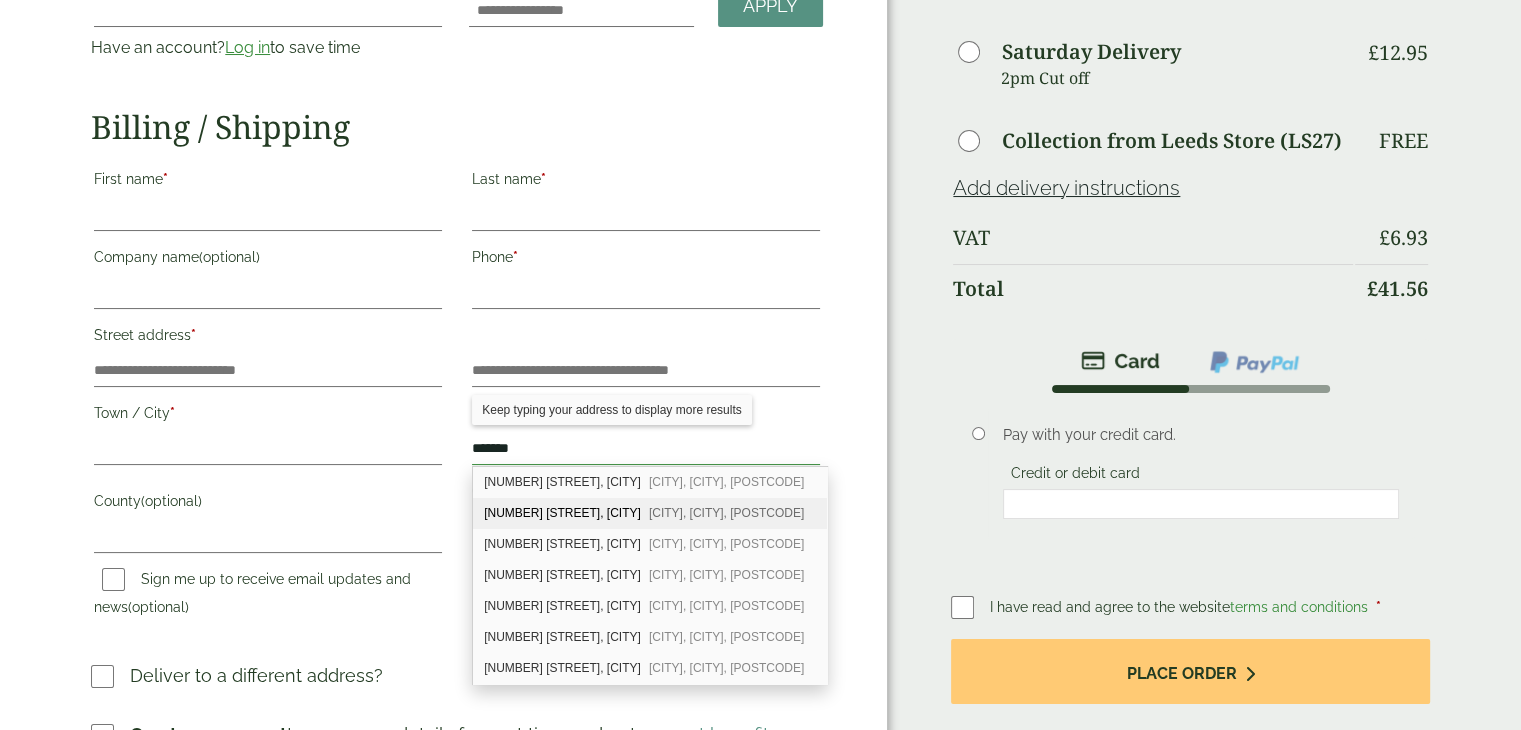 type on "*******" 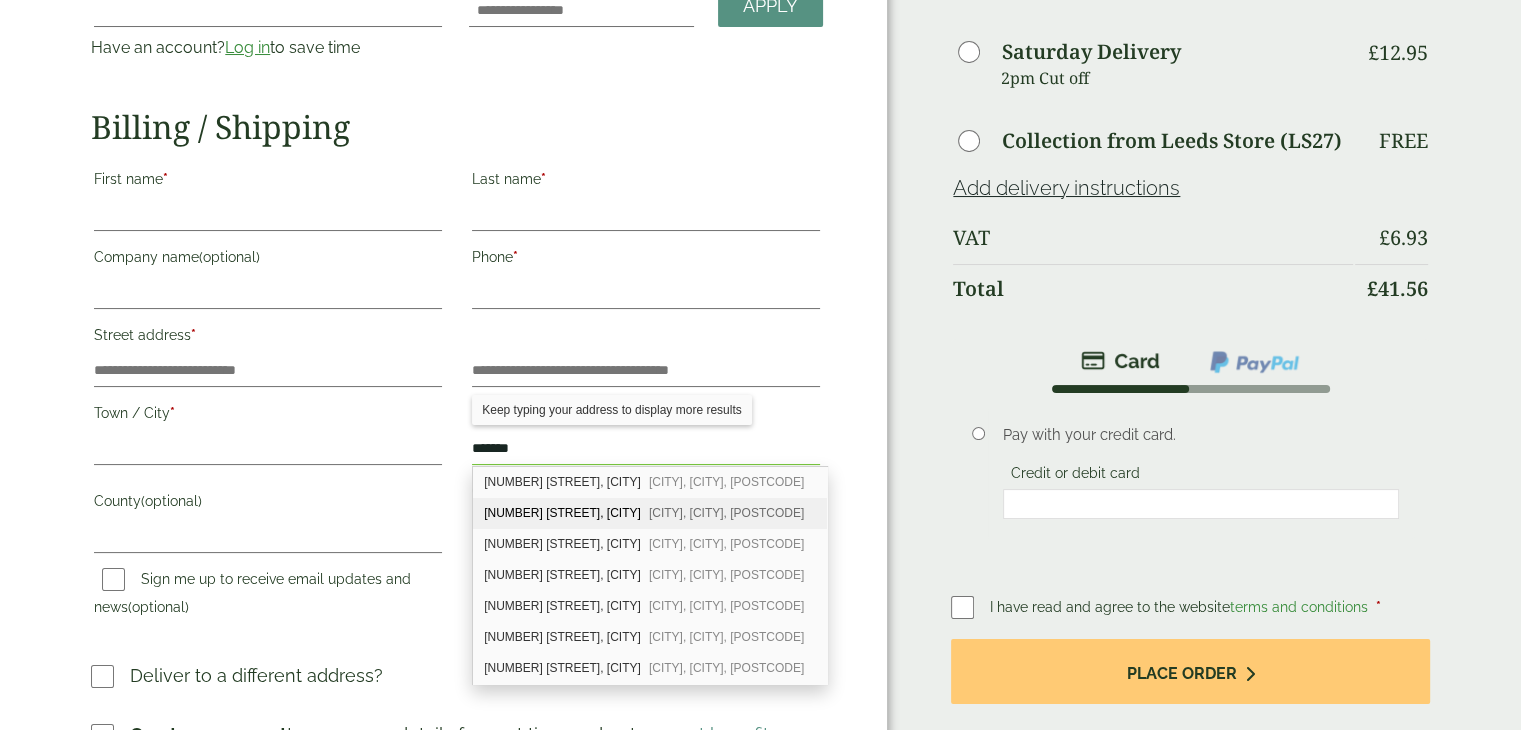 click on "13 Calderbraes Caravan Site, Maryville View Uddingston, Glasgow, G71 6NT" at bounding box center [650, 513] 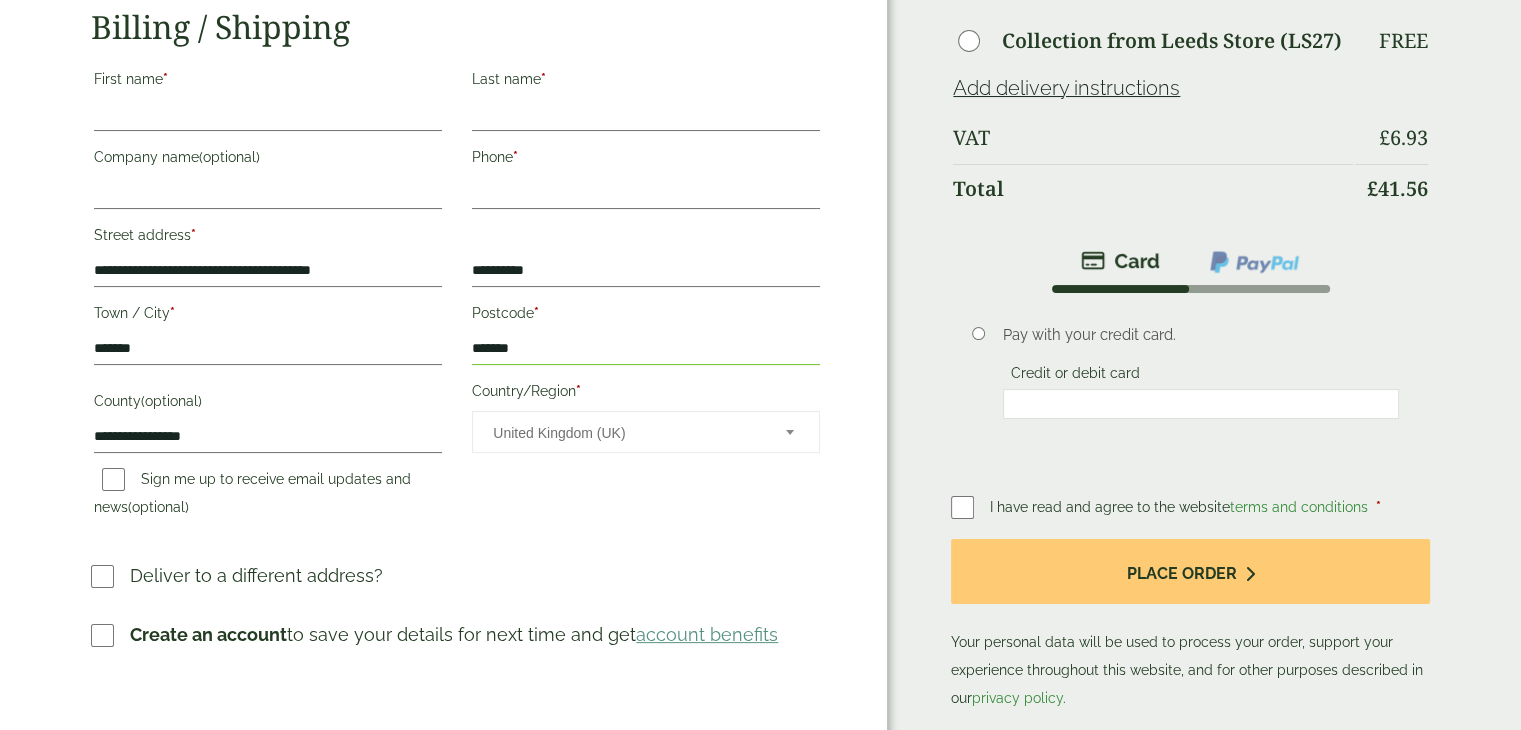 scroll, scrollTop: 100, scrollLeft: 0, axis: vertical 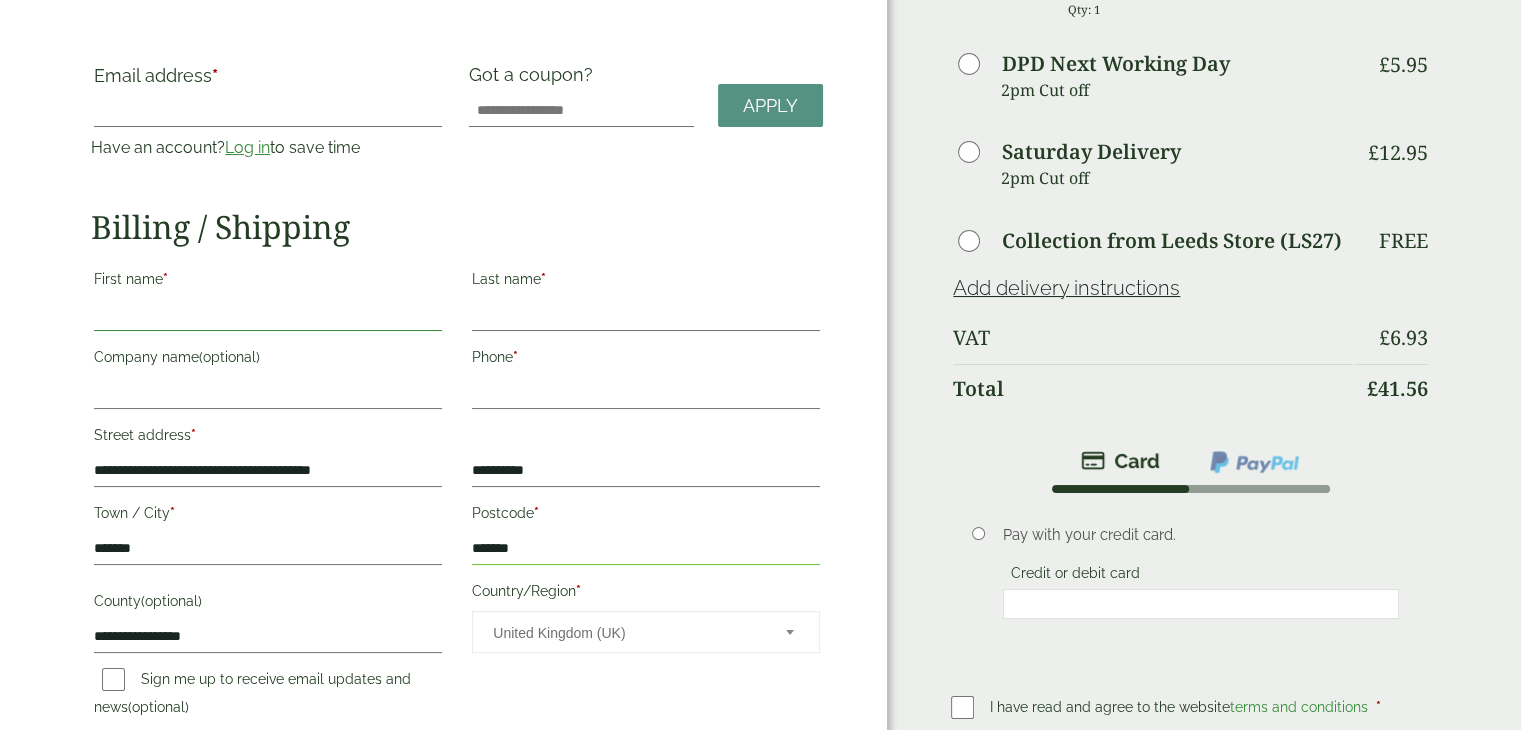 click on "First name  *" at bounding box center [268, 315] 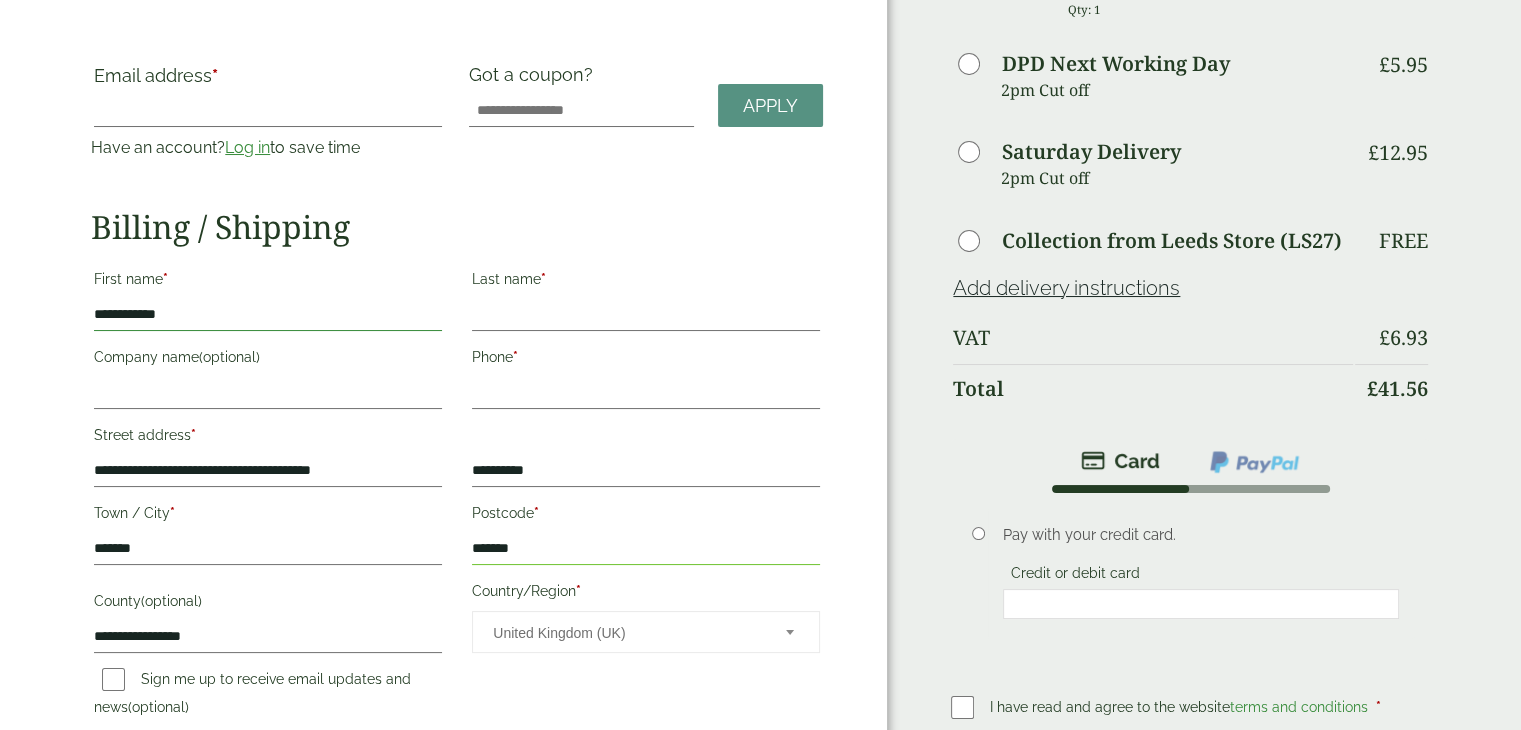 type on "**********" 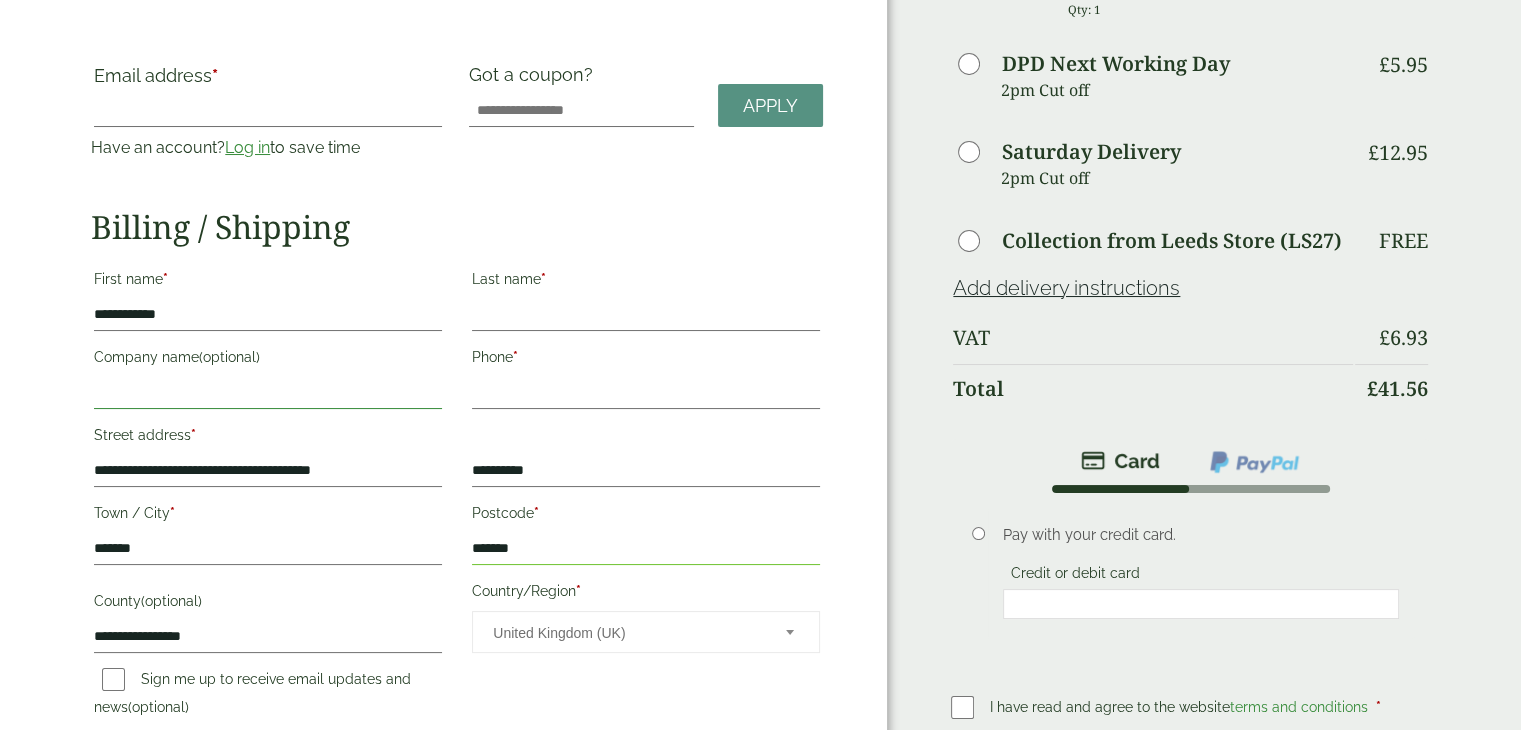 click on "Company name  (optional)" at bounding box center [268, 393] 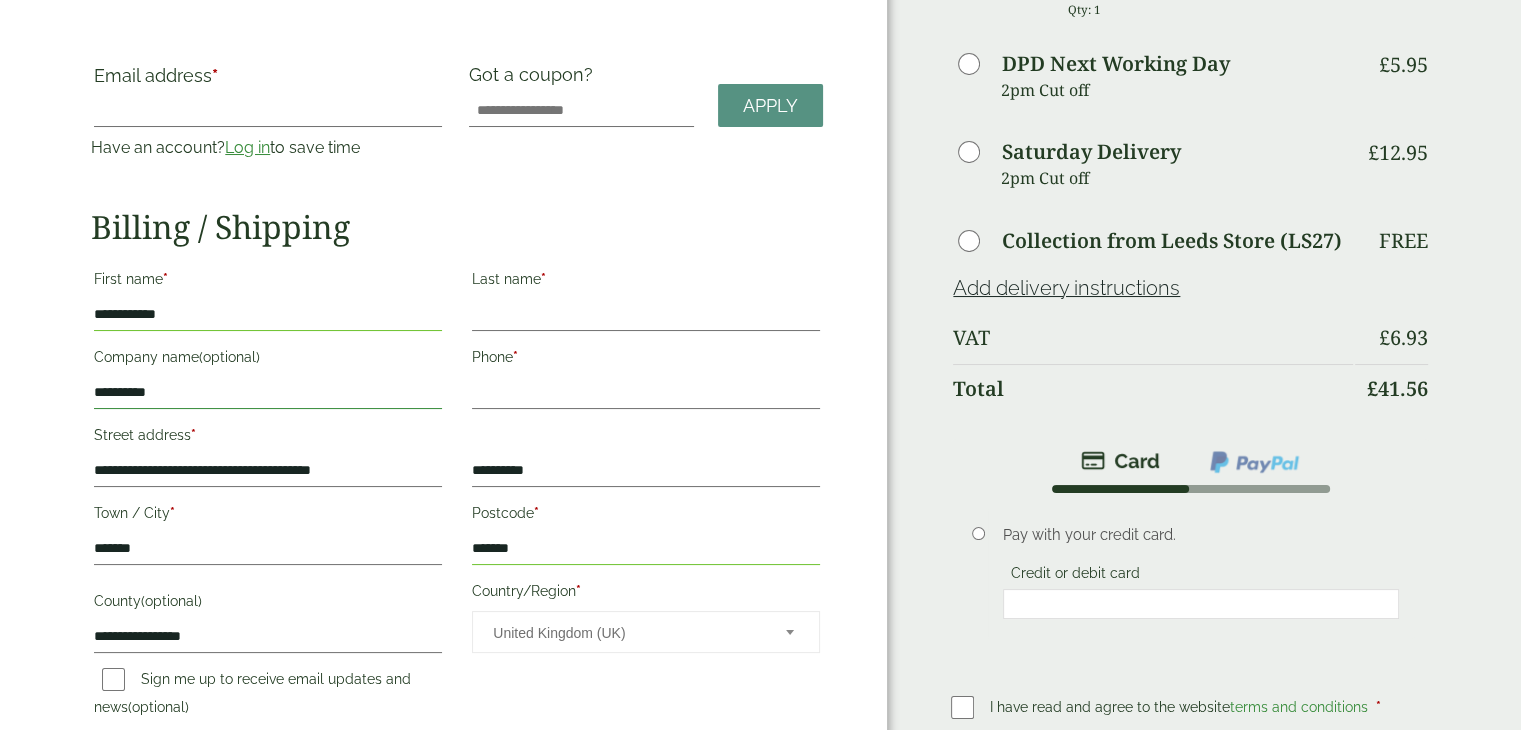 type on "**********" 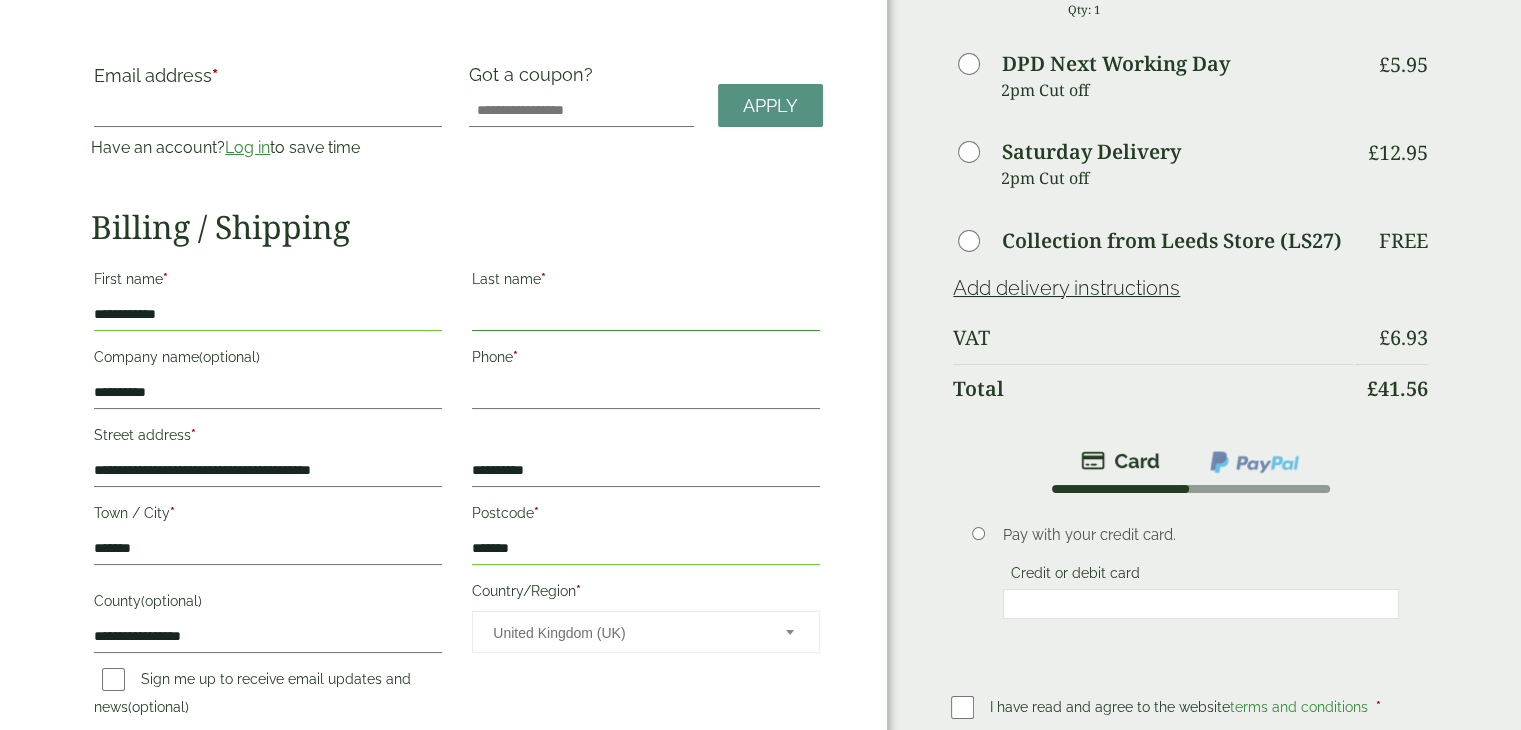 click on "Last name  *" at bounding box center (646, 315) 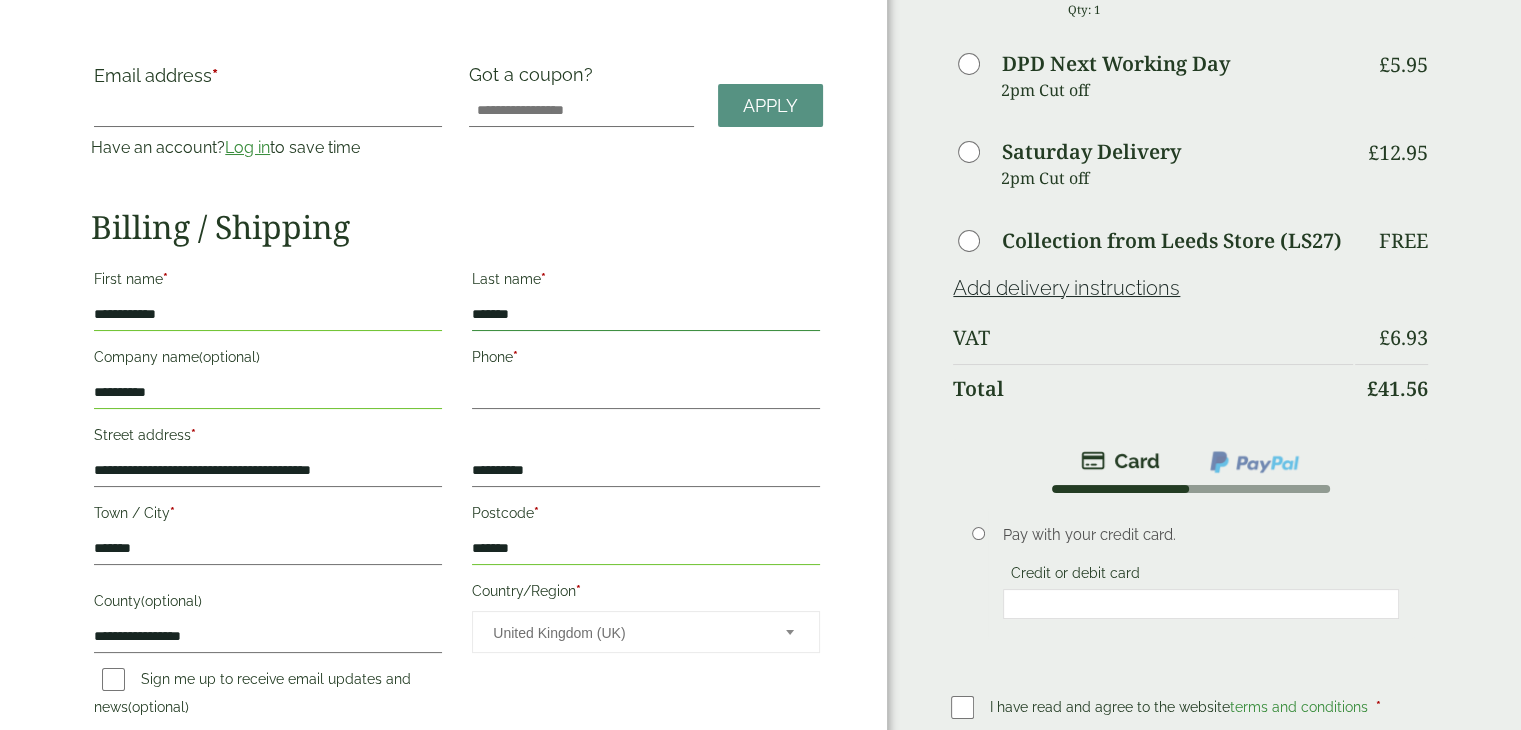 type on "*******" 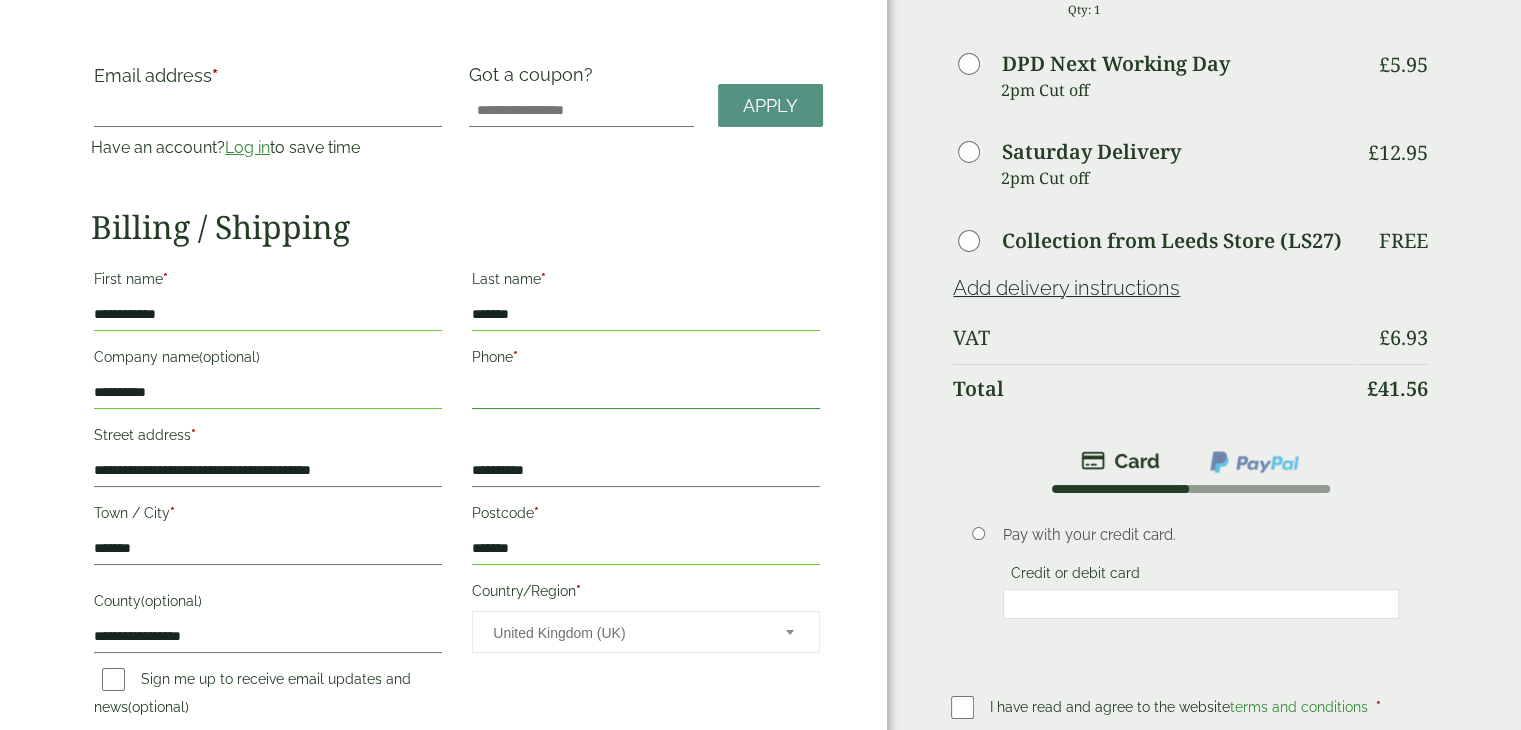 click on "Phone  *" at bounding box center (646, 393) 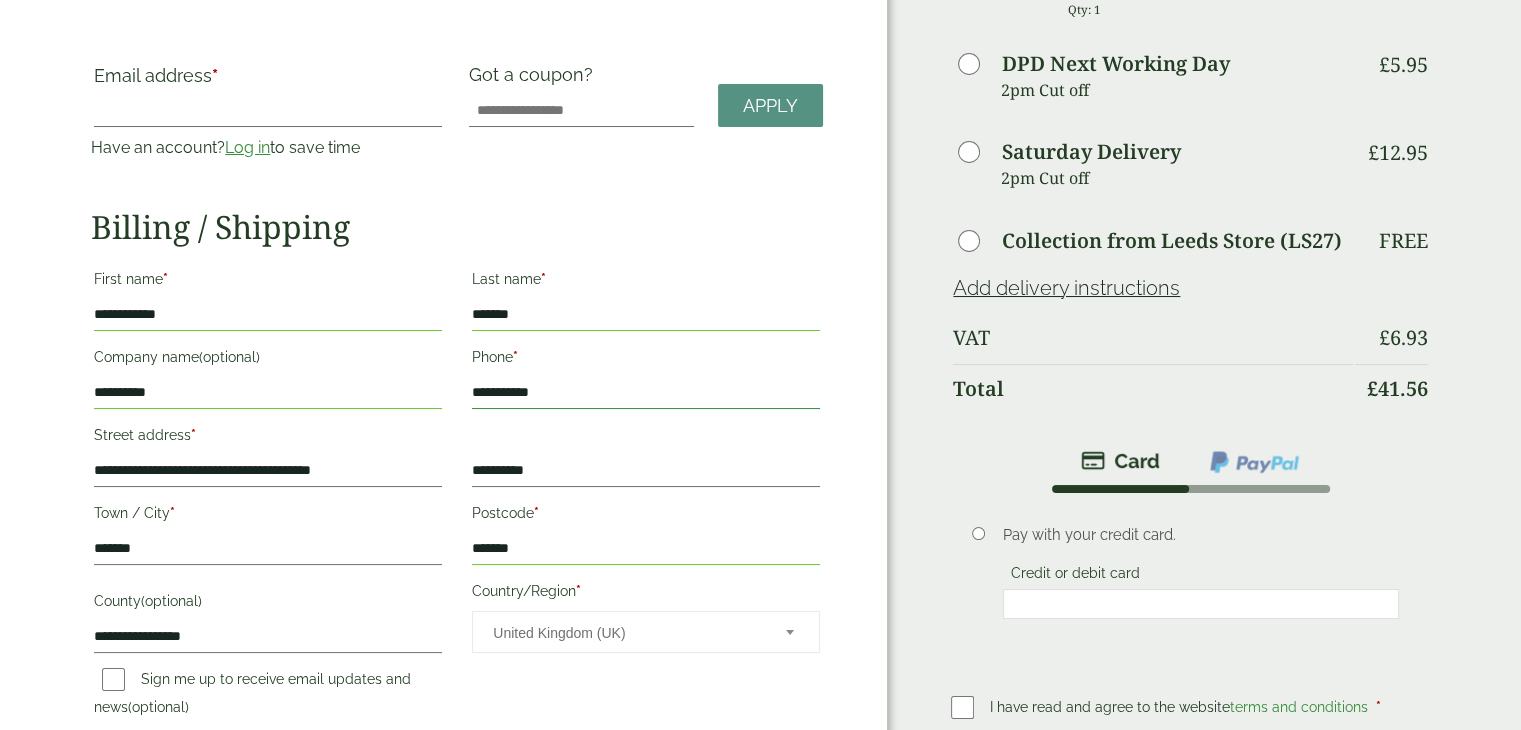 type on "**********" 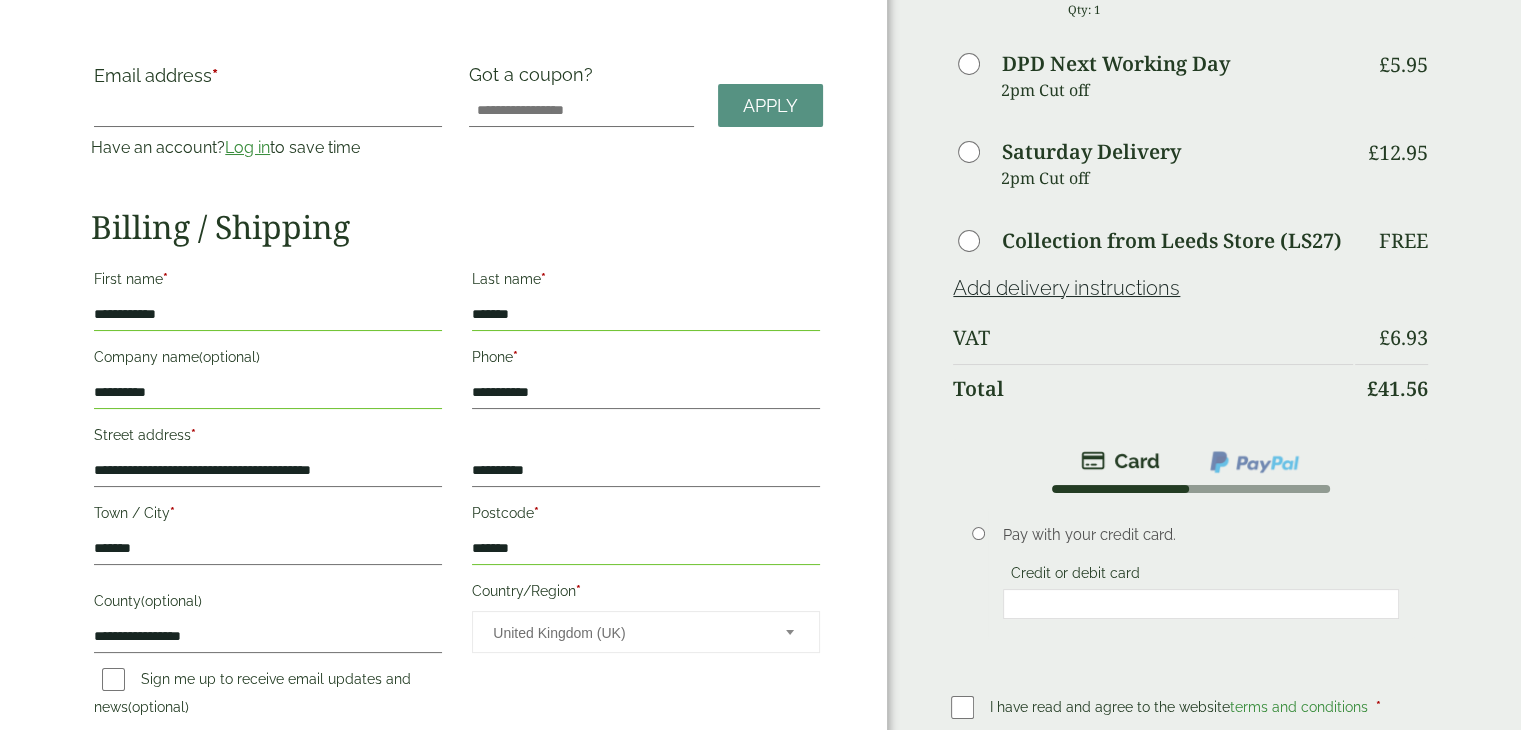 click on "County  (optional)" at bounding box center (268, 604) 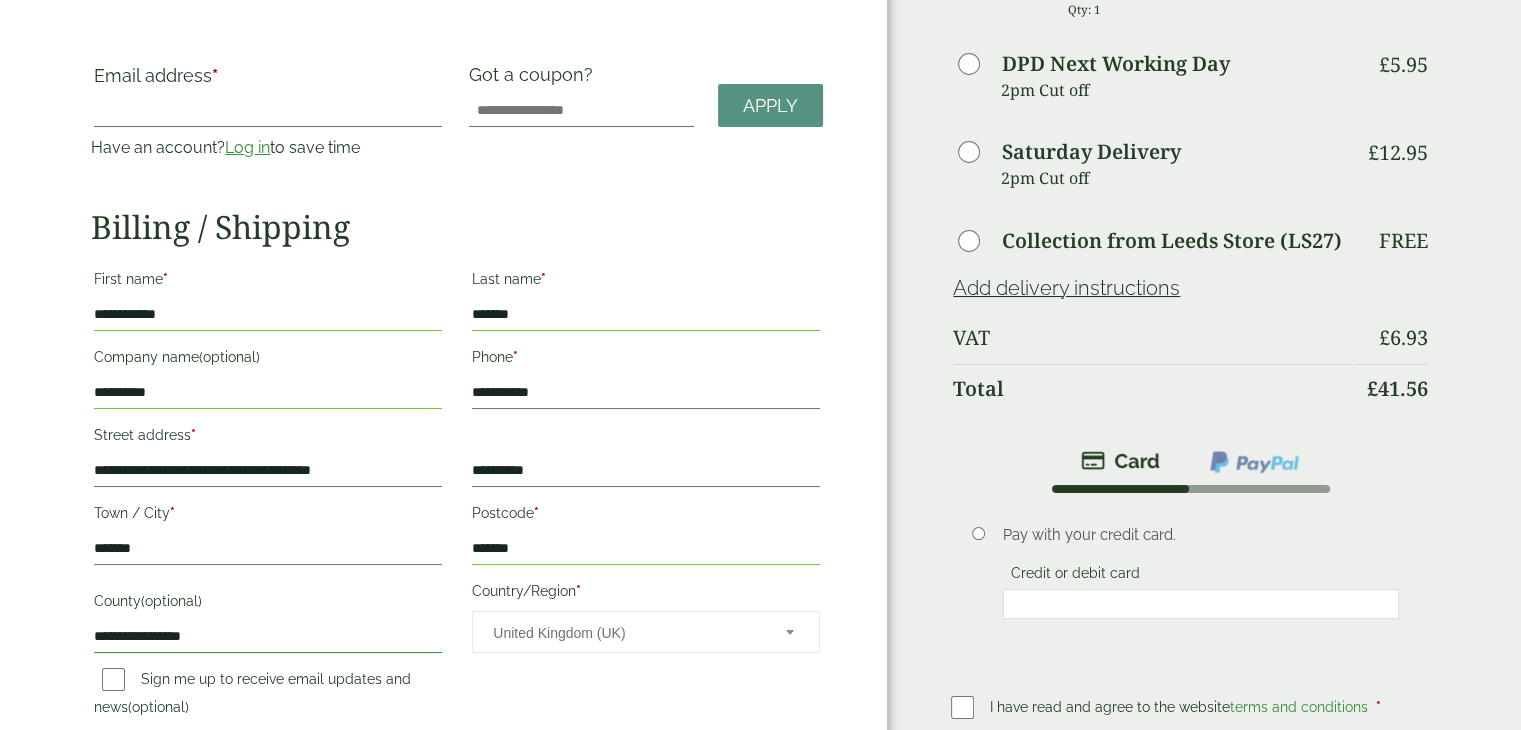 click on "**********" at bounding box center (268, 637) 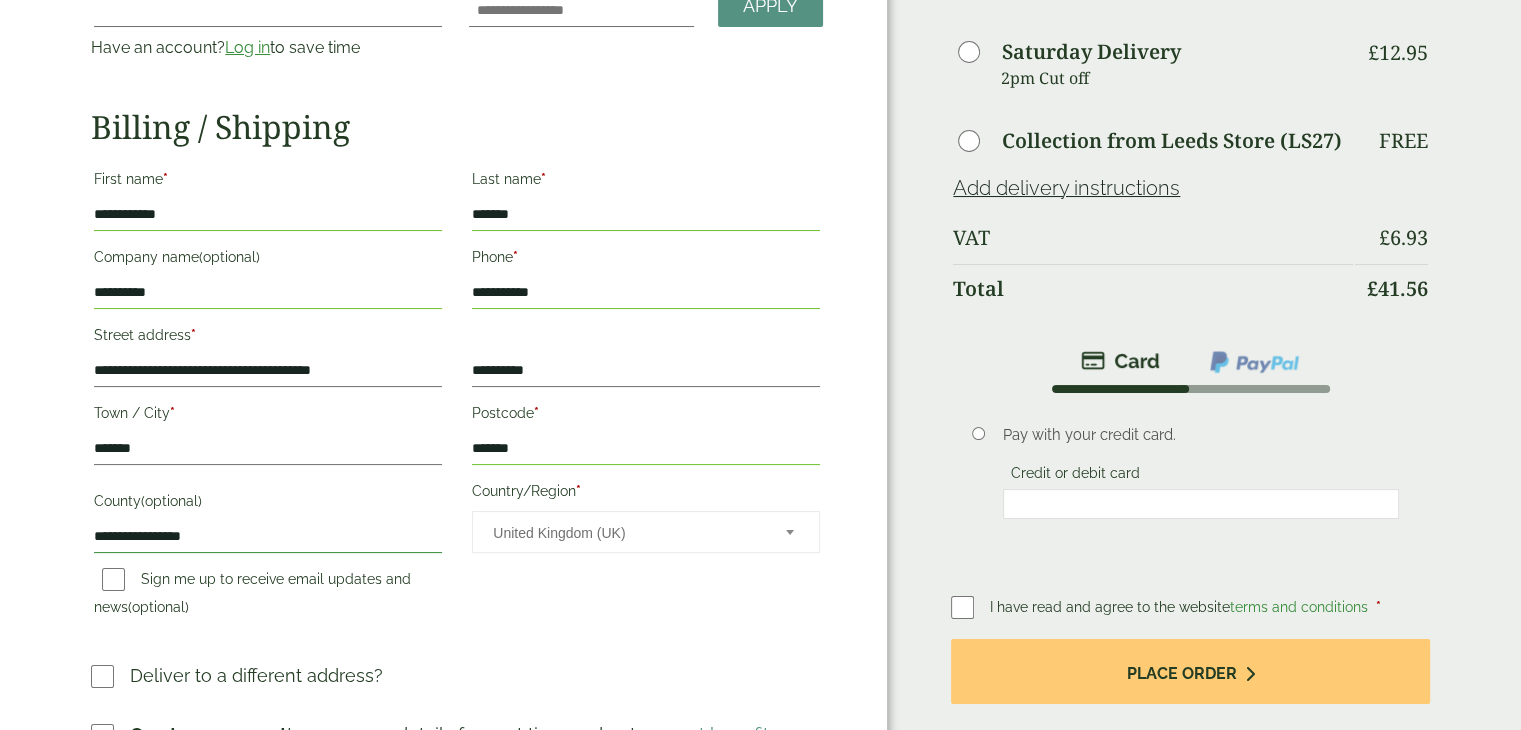 scroll, scrollTop: 0, scrollLeft: 0, axis: both 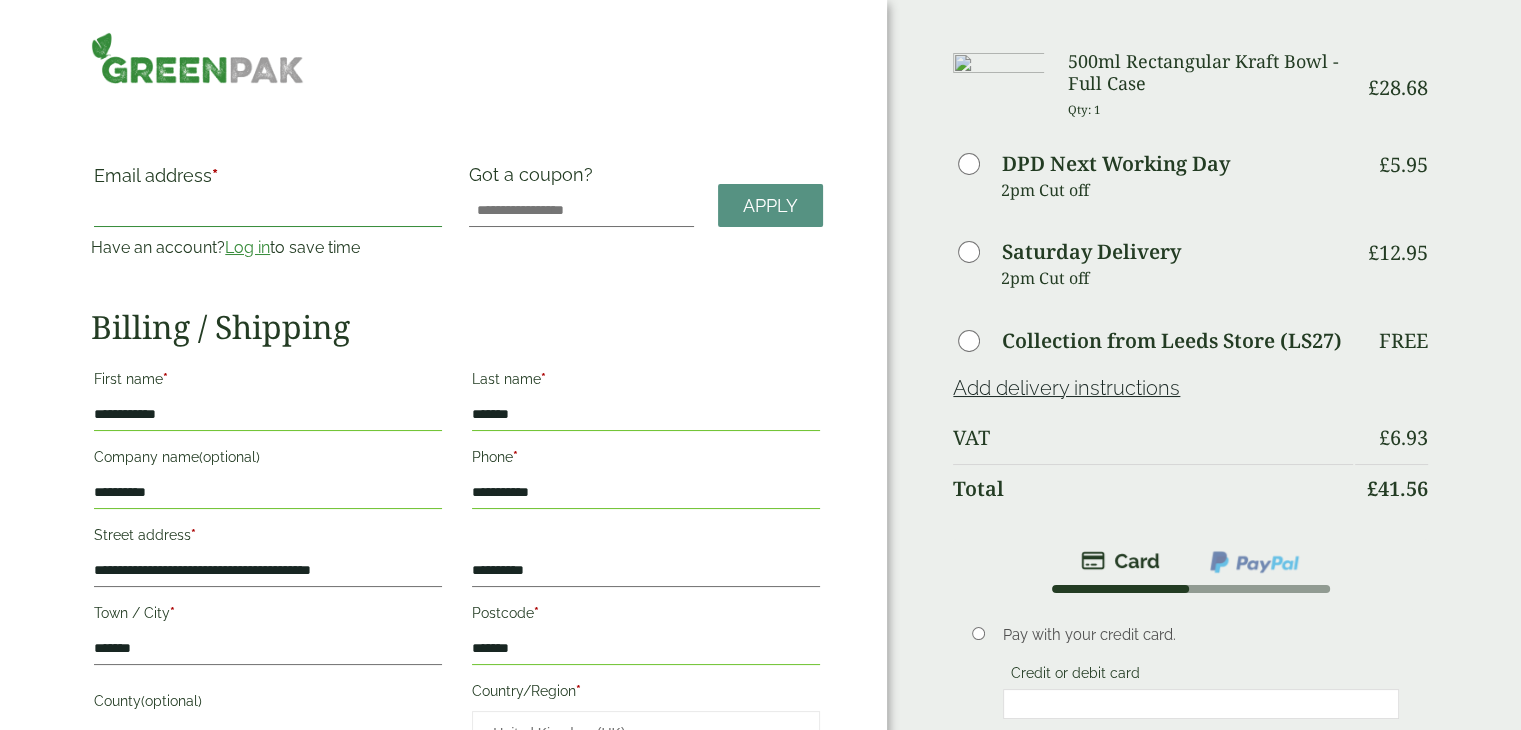 click on "Email address  *" at bounding box center [268, 211] 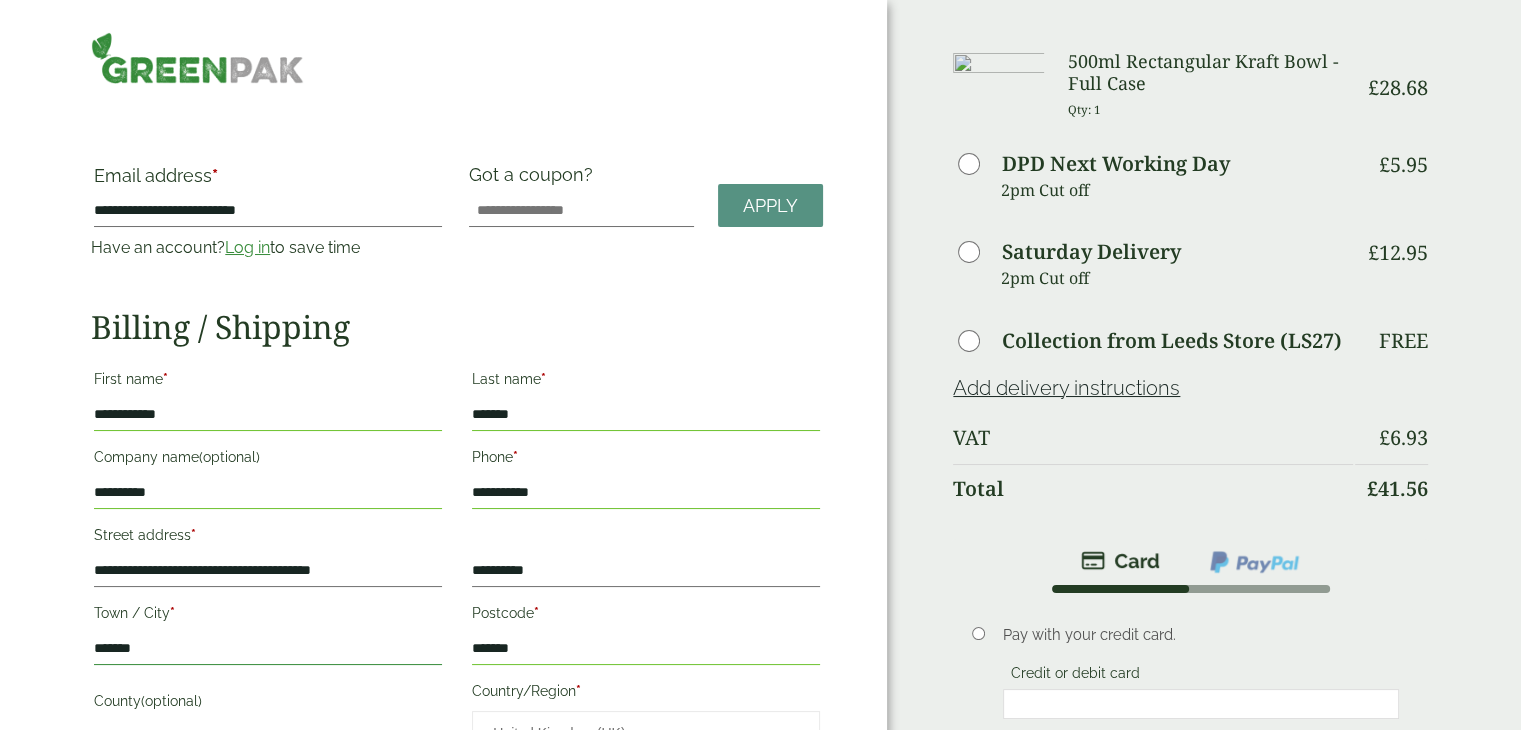 type on "*********" 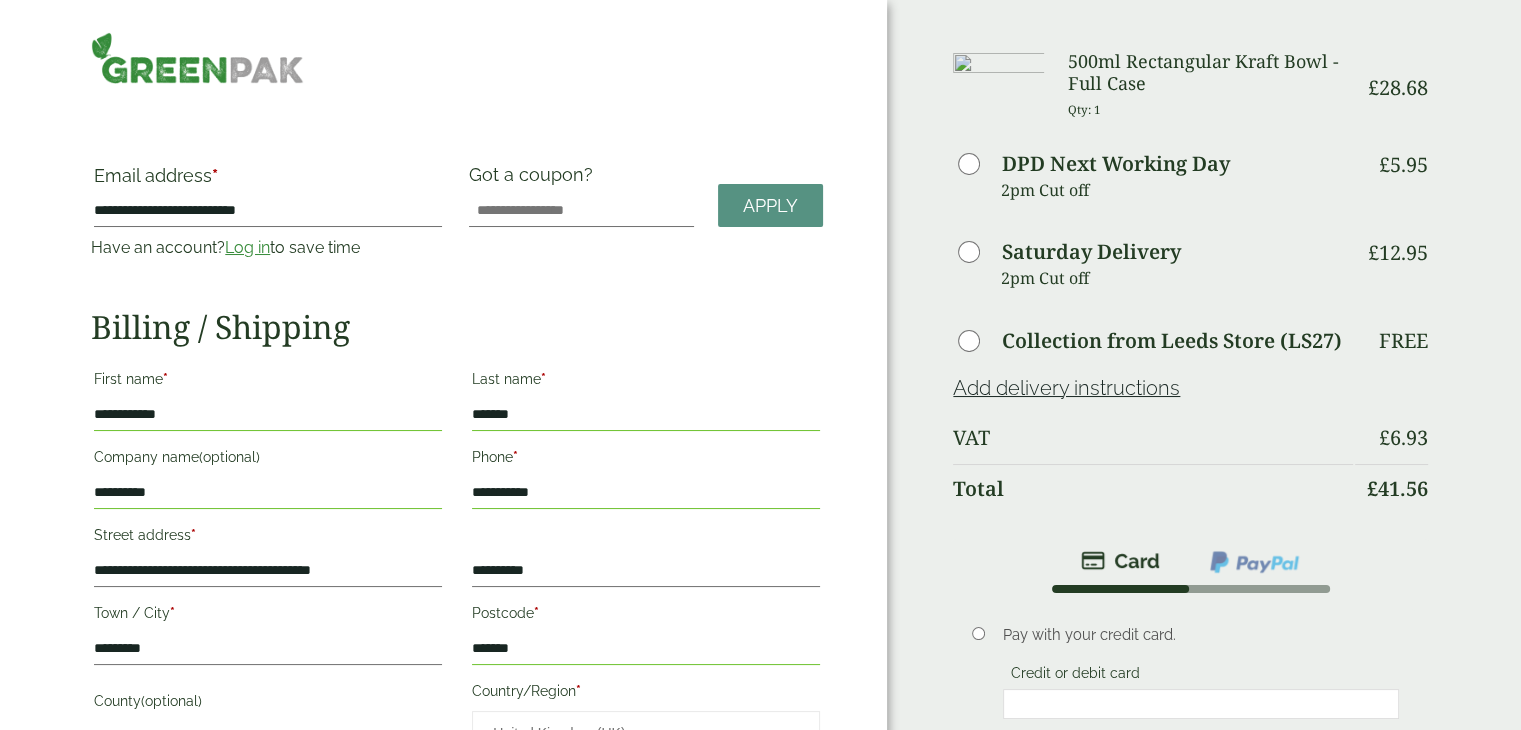 type on "*********" 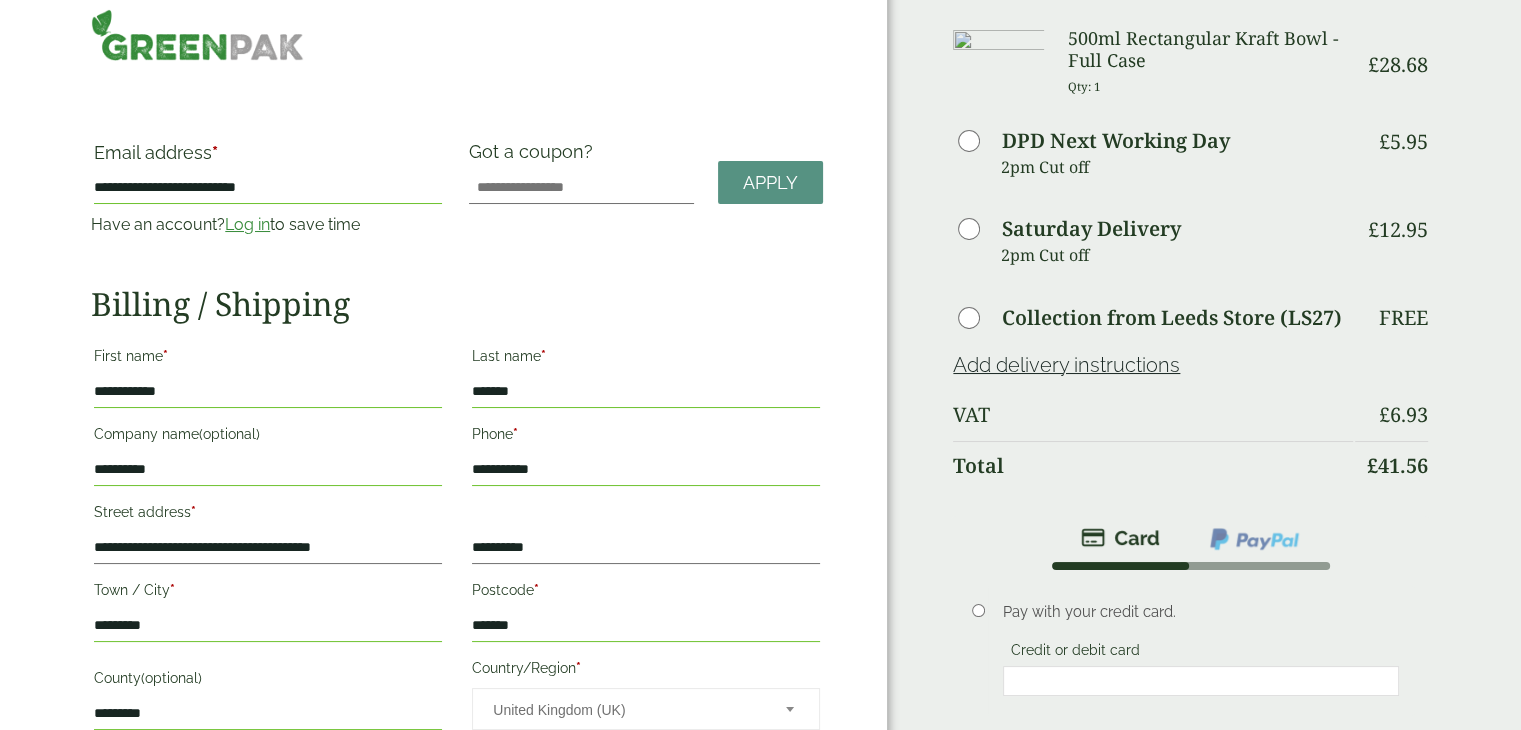scroll, scrollTop: 223, scrollLeft: 0, axis: vertical 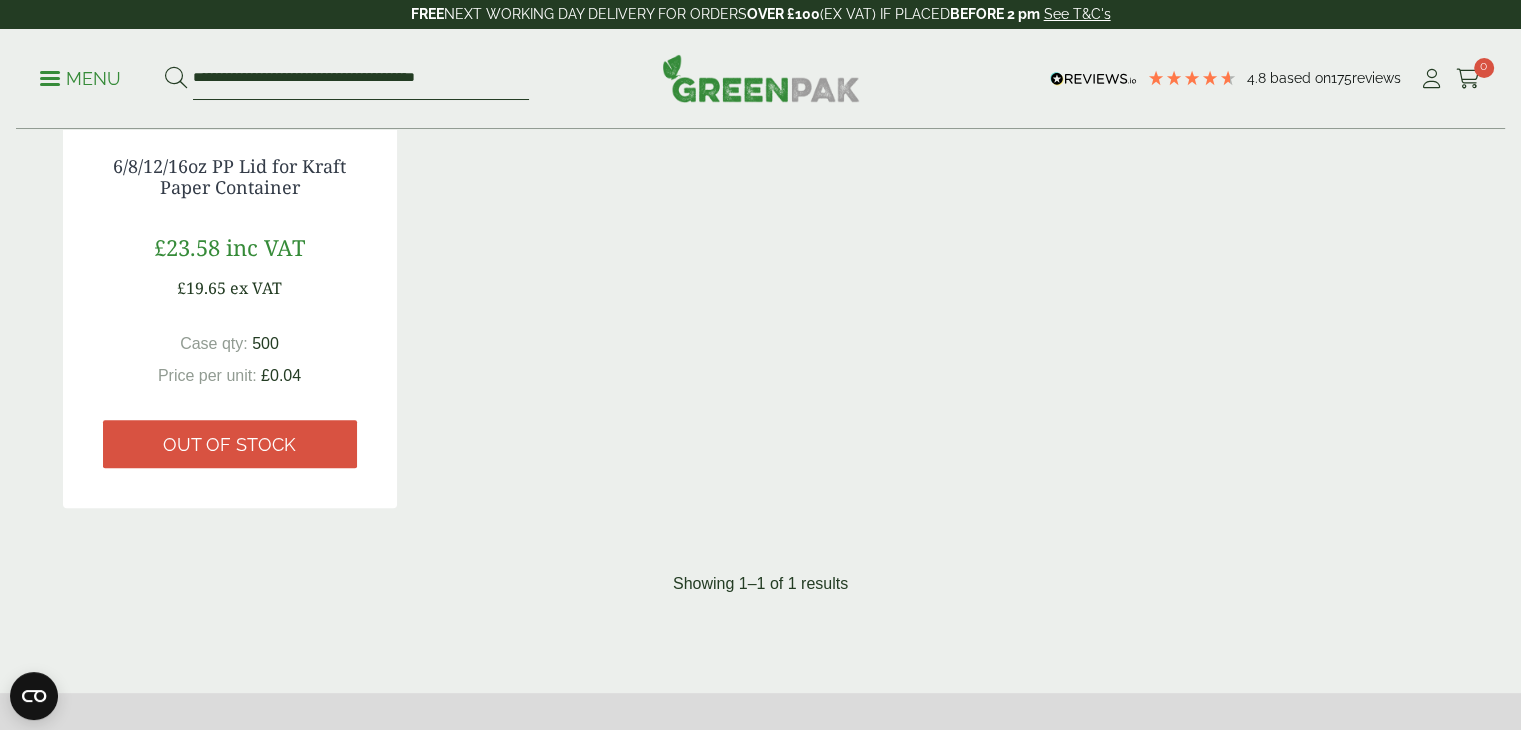 drag, startPoint x: 488, startPoint y: 77, endPoint x: 189, endPoint y: 53, distance: 299.96167 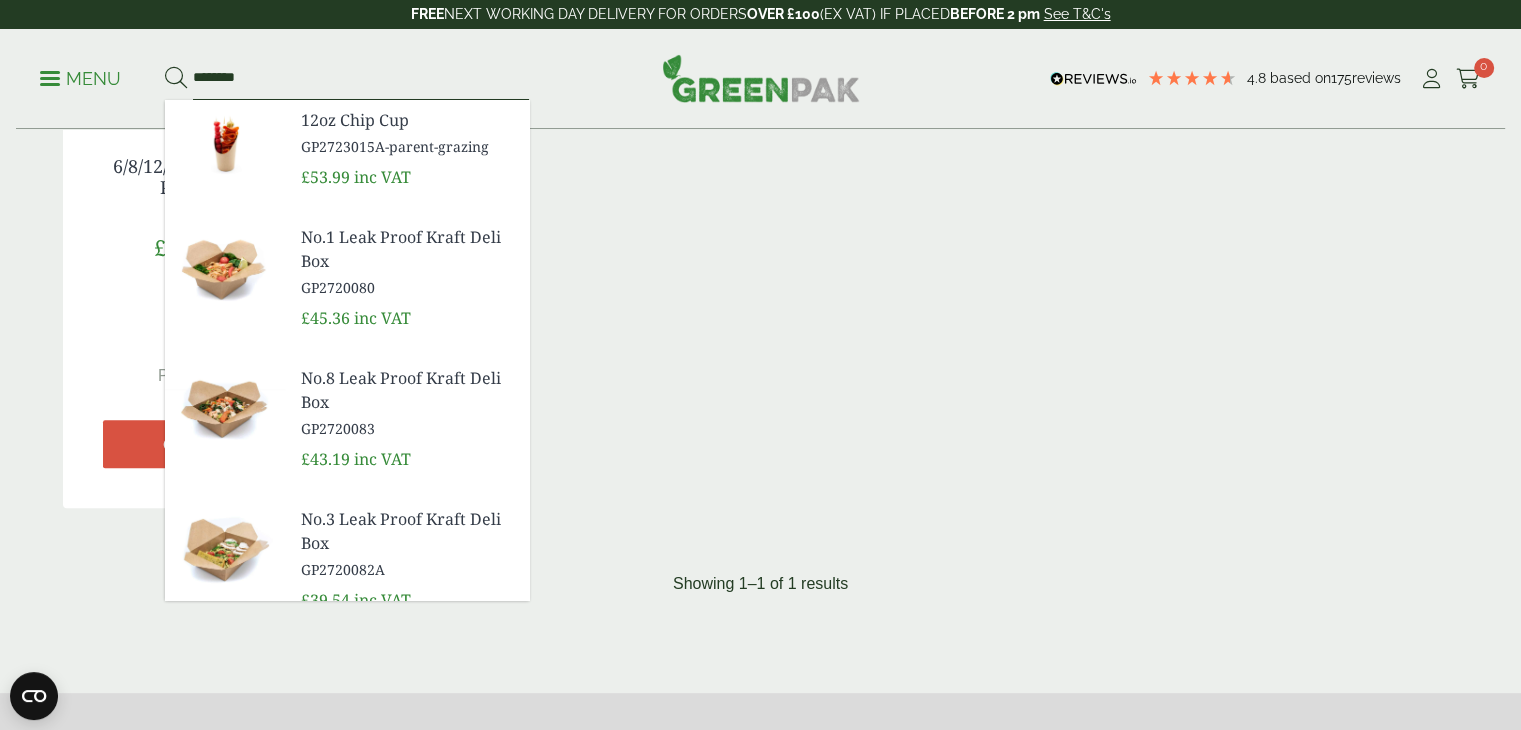 type on "********" 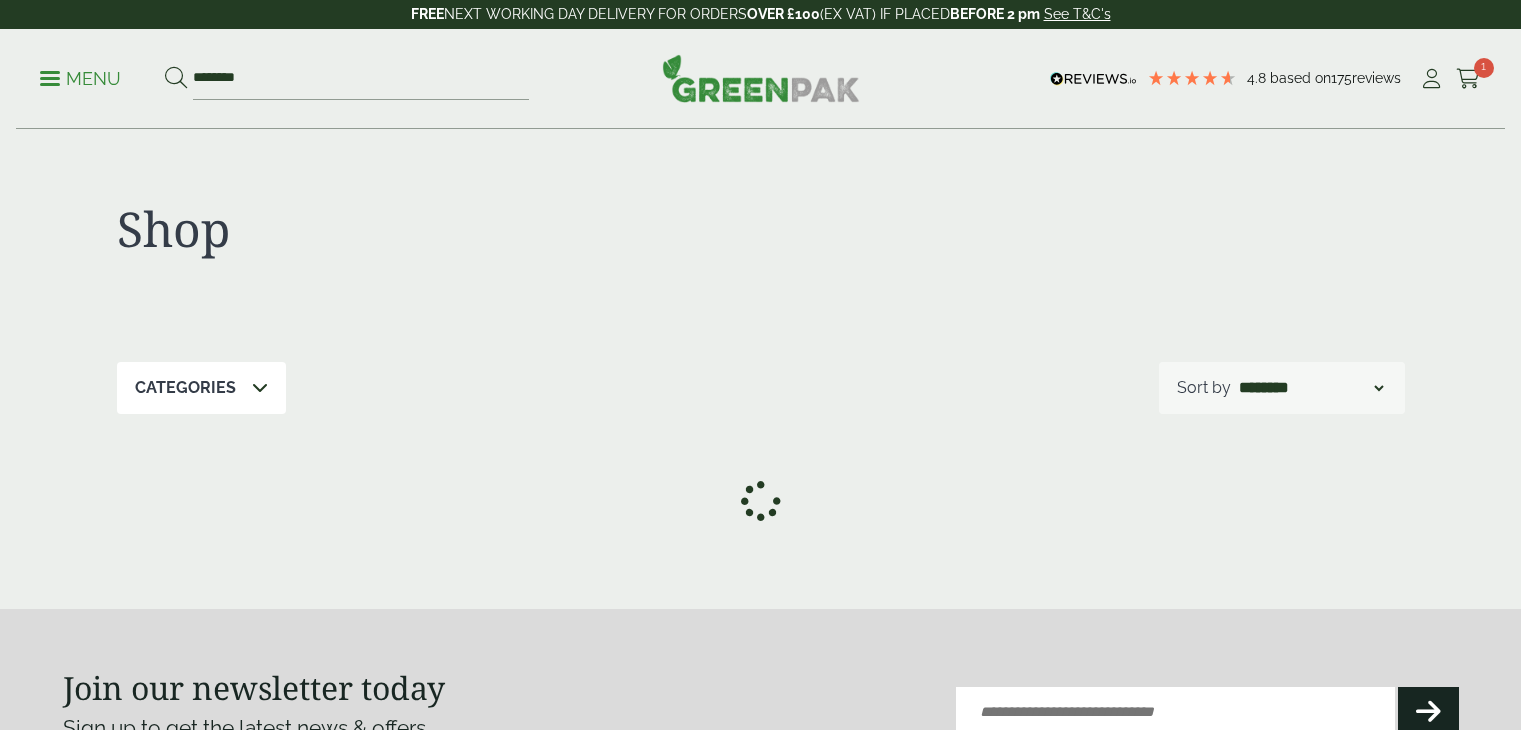 scroll, scrollTop: 0, scrollLeft: 0, axis: both 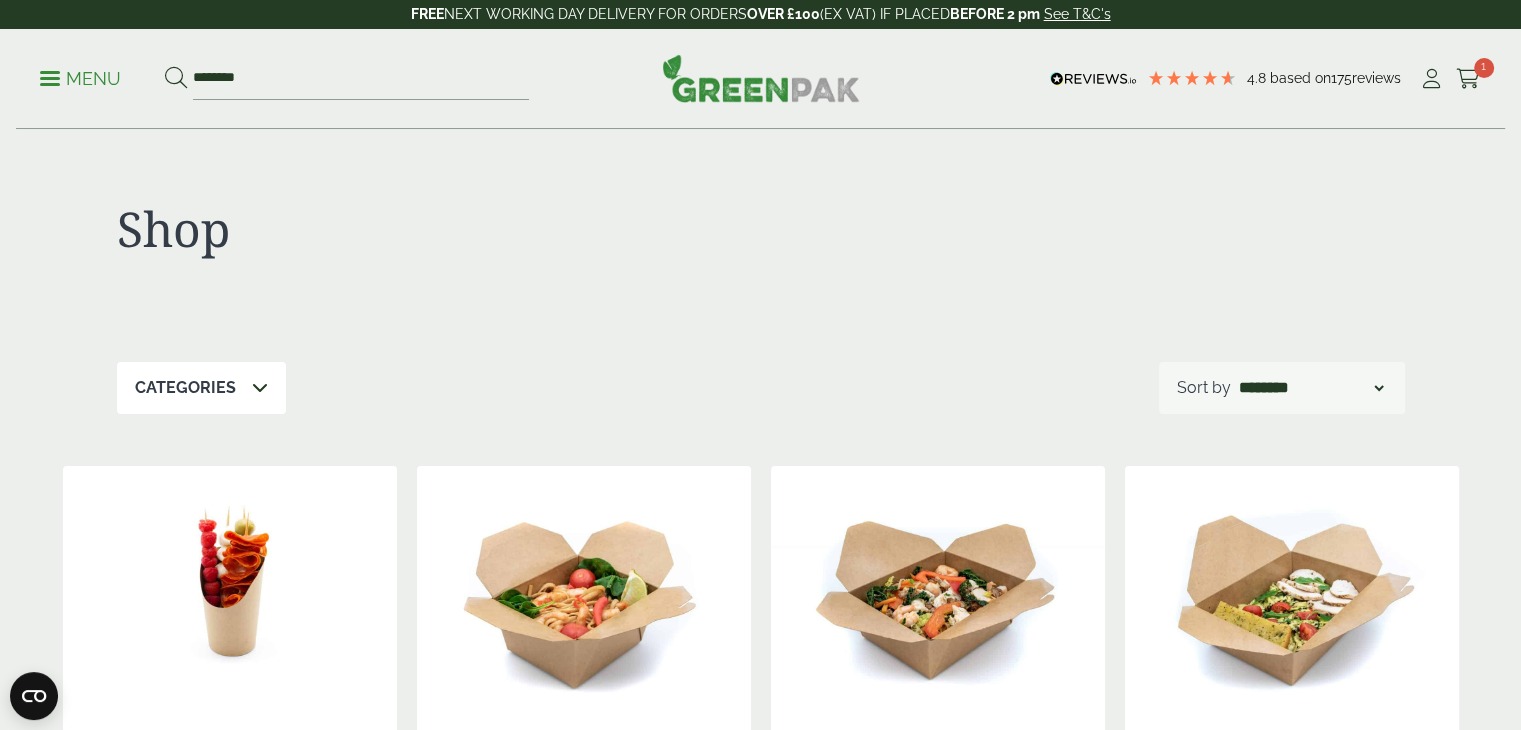 click at bounding box center (50, 78) 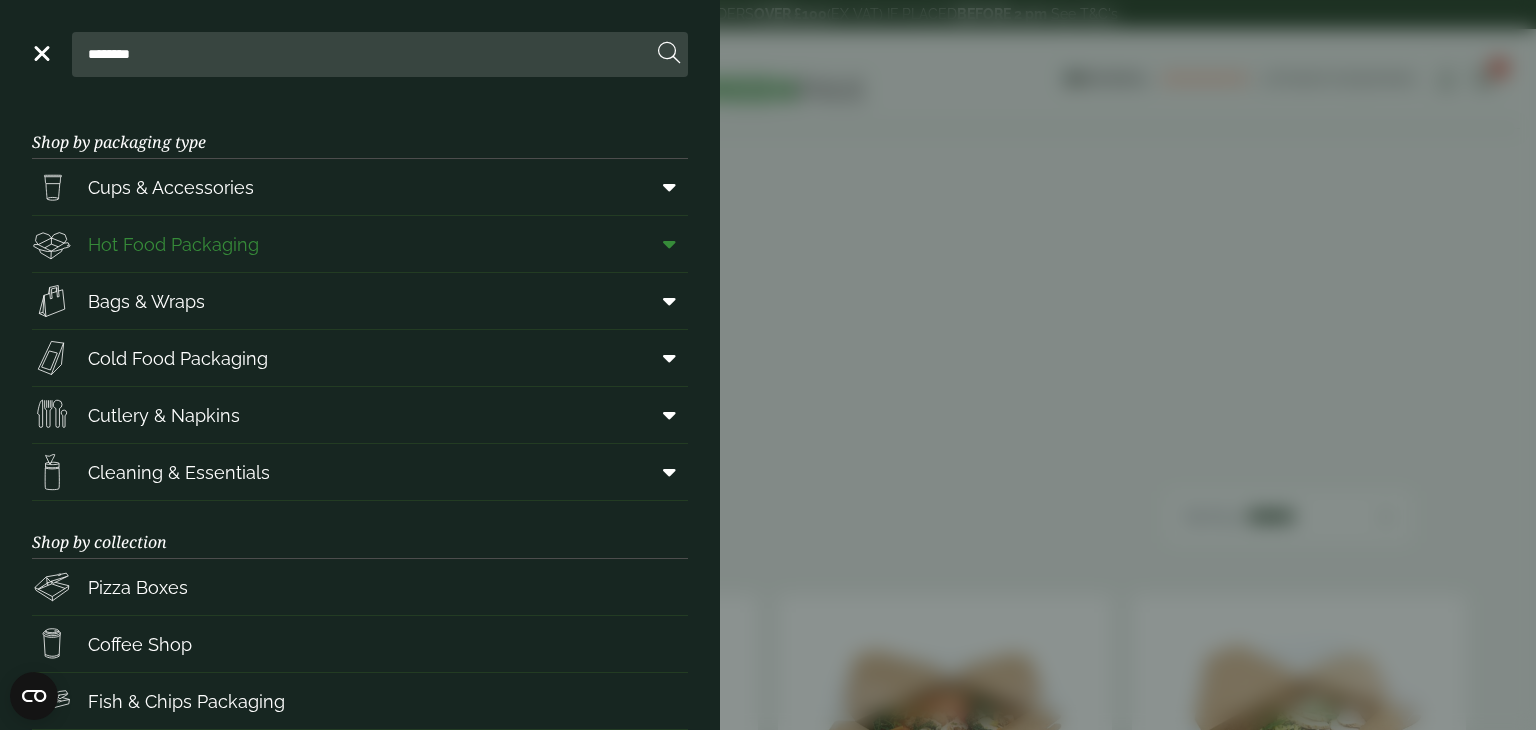 click at bounding box center (665, 244) 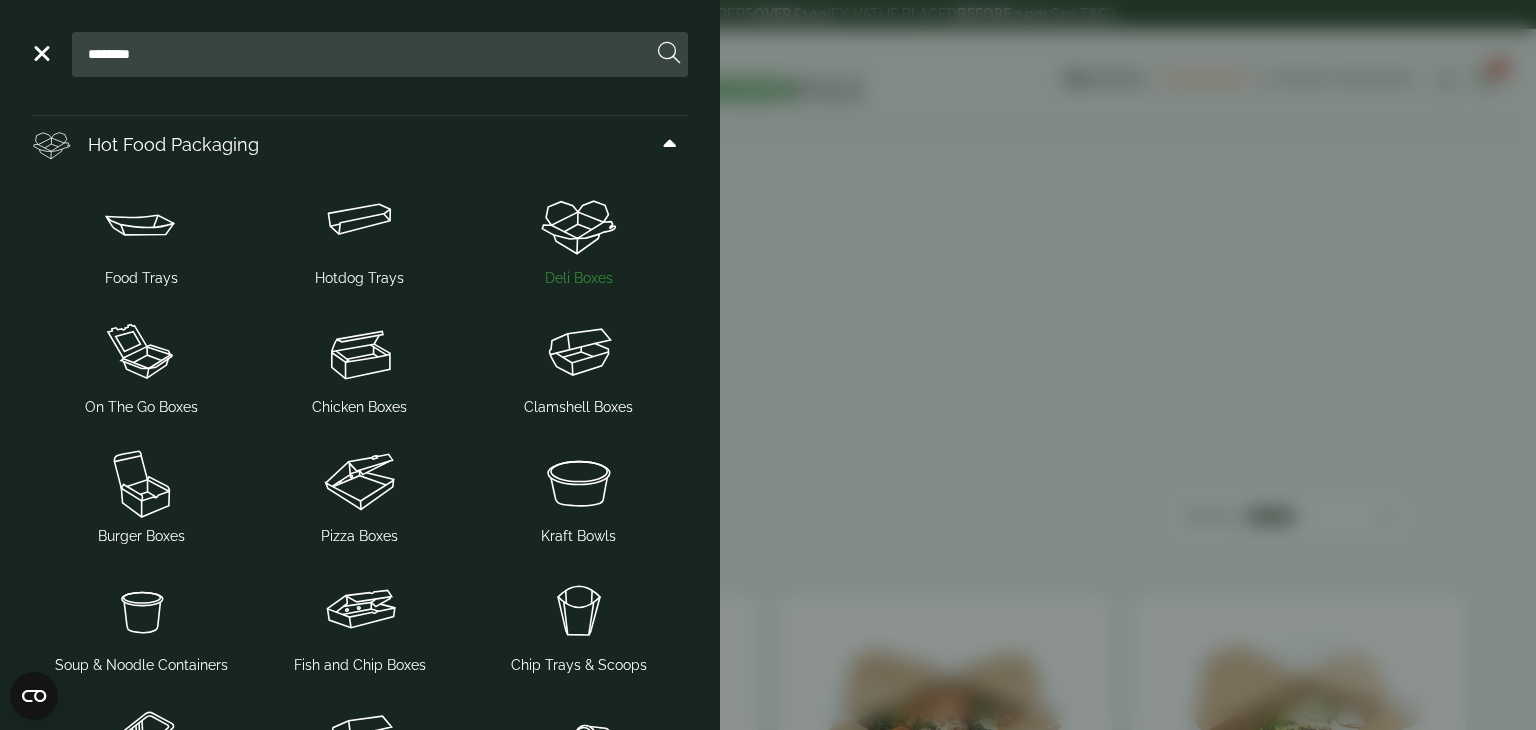 scroll, scrollTop: 0, scrollLeft: 0, axis: both 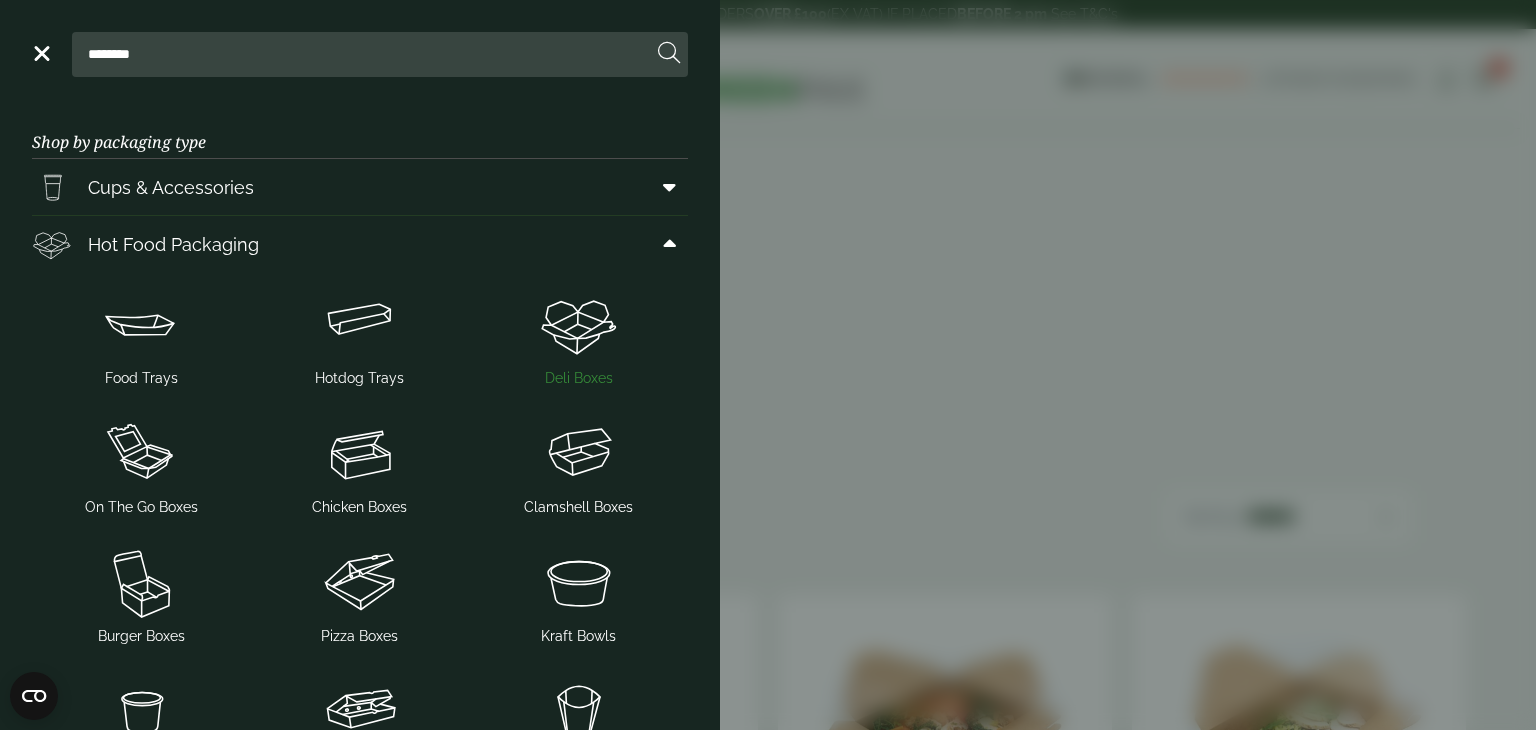 click at bounding box center (578, 324) 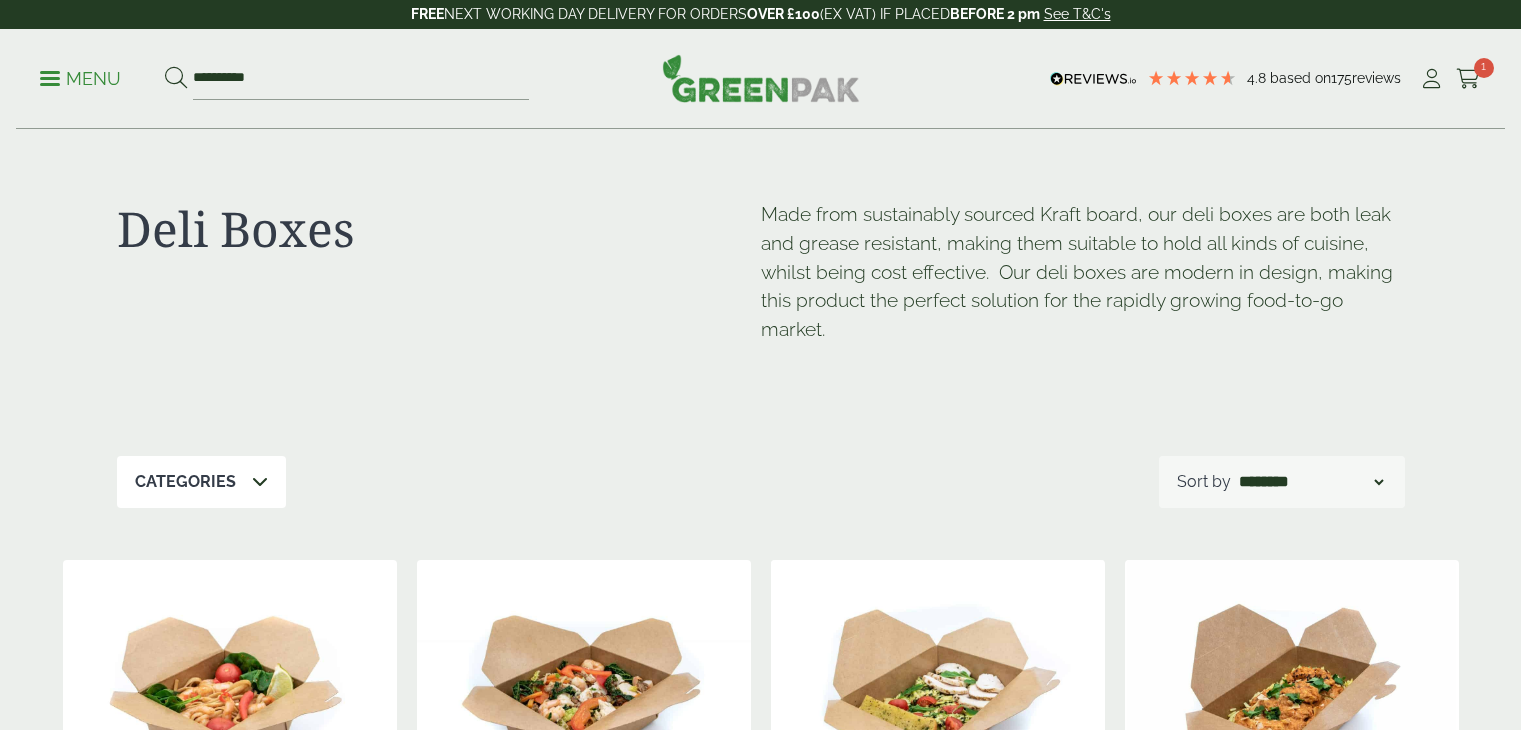 scroll, scrollTop: 0, scrollLeft: 0, axis: both 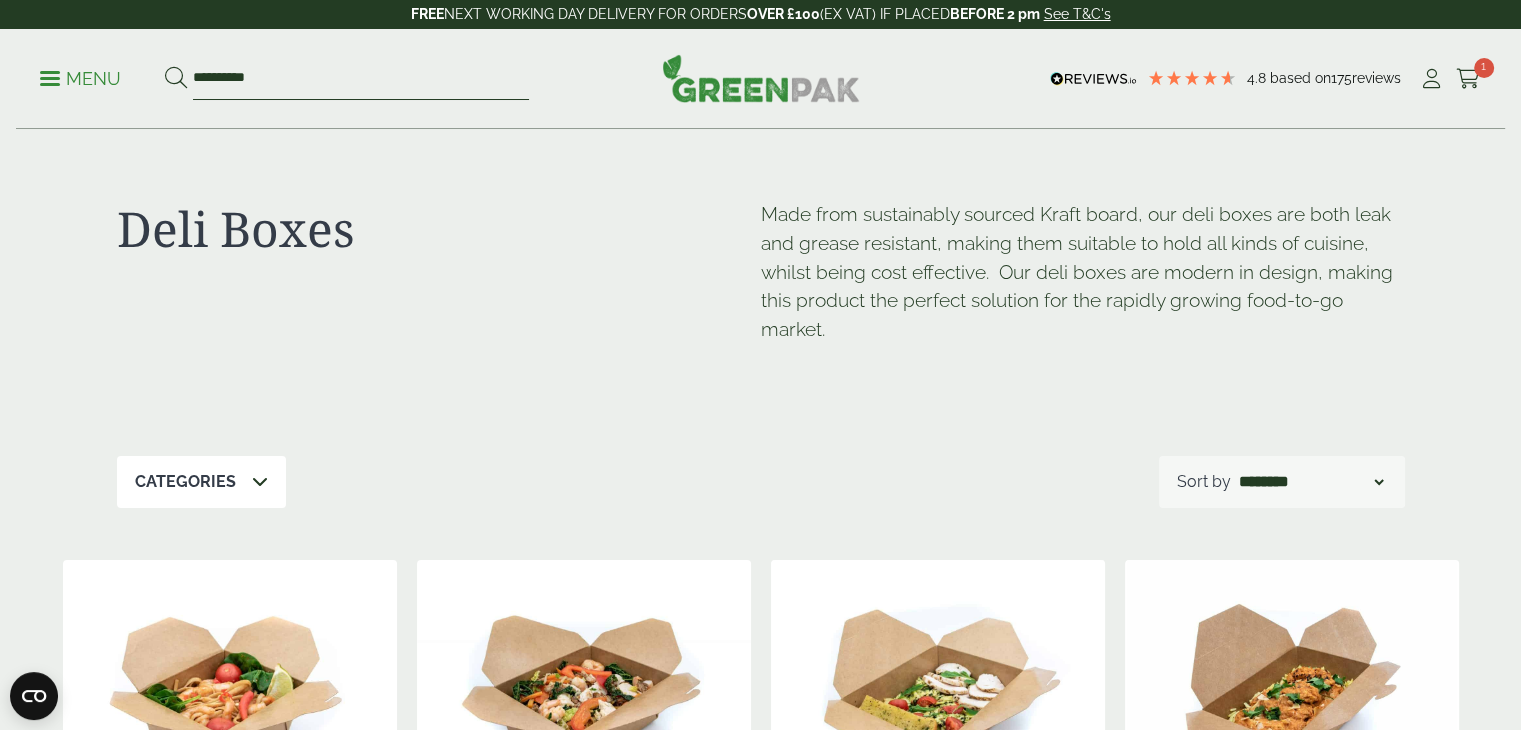 drag, startPoint x: 273, startPoint y: 72, endPoint x: 149, endPoint y: 63, distance: 124.32619 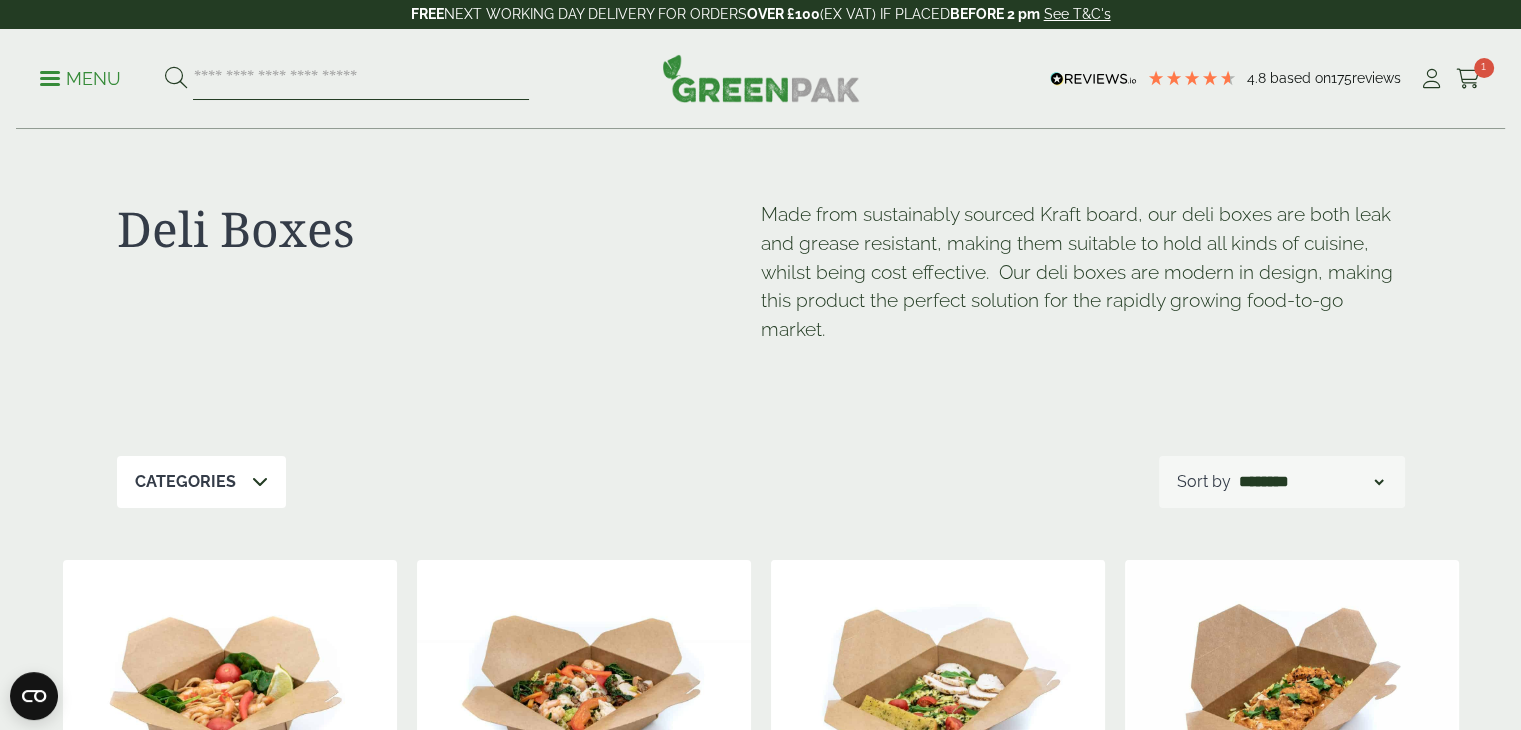 type 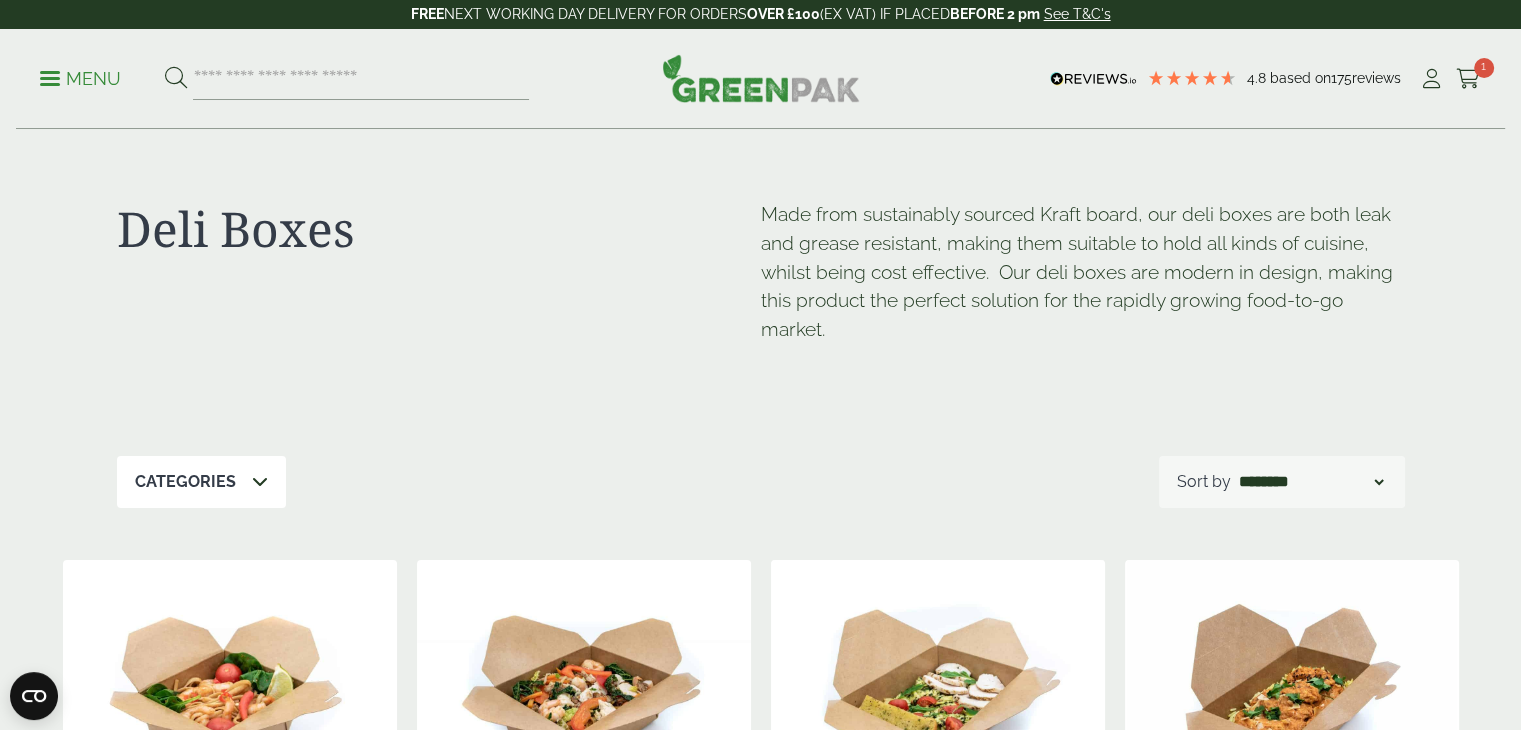 click on "Menu" at bounding box center (80, 77) 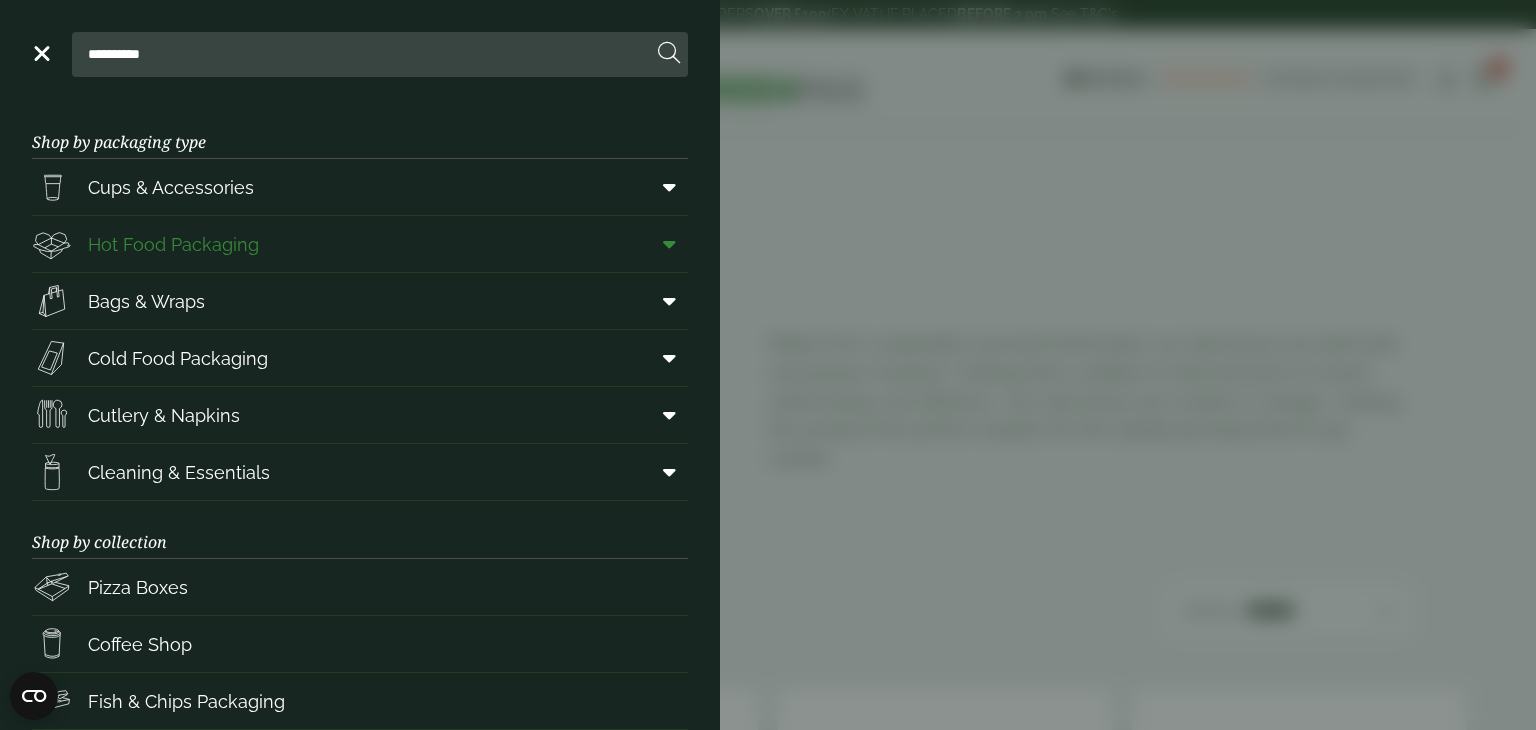 click at bounding box center [665, 244] 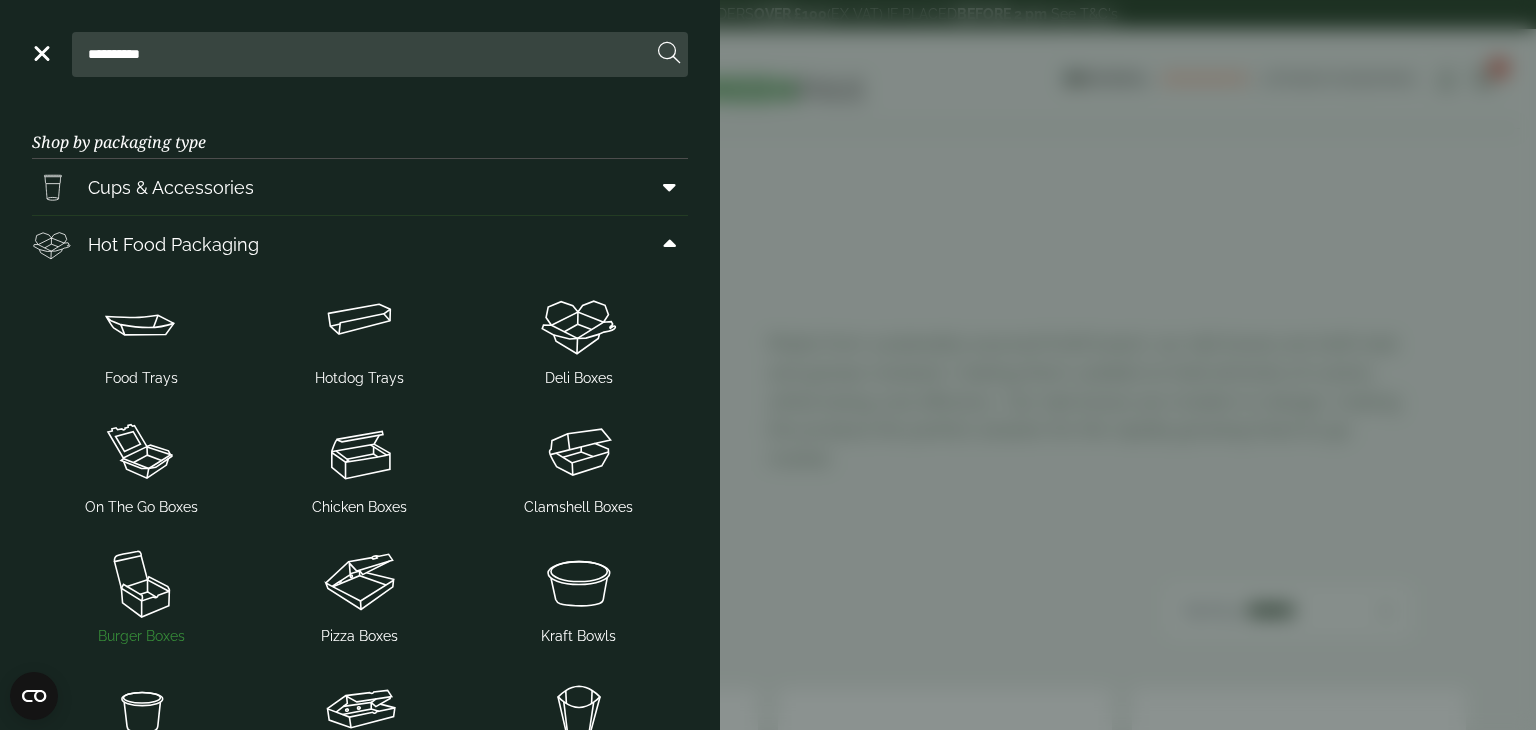 scroll, scrollTop: 100, scrollLeft: 0, axis: vertical 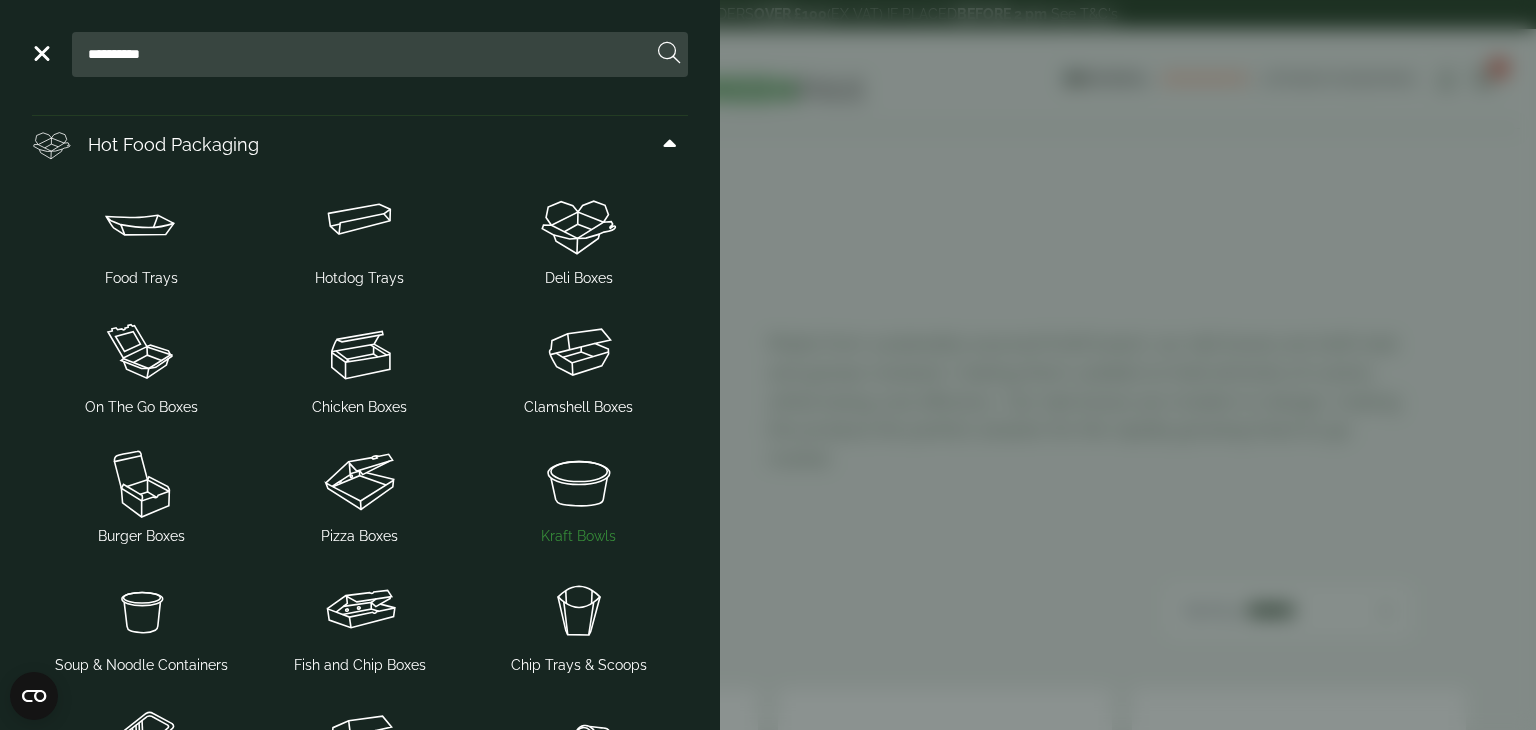 click at bounding box center (578, 482) 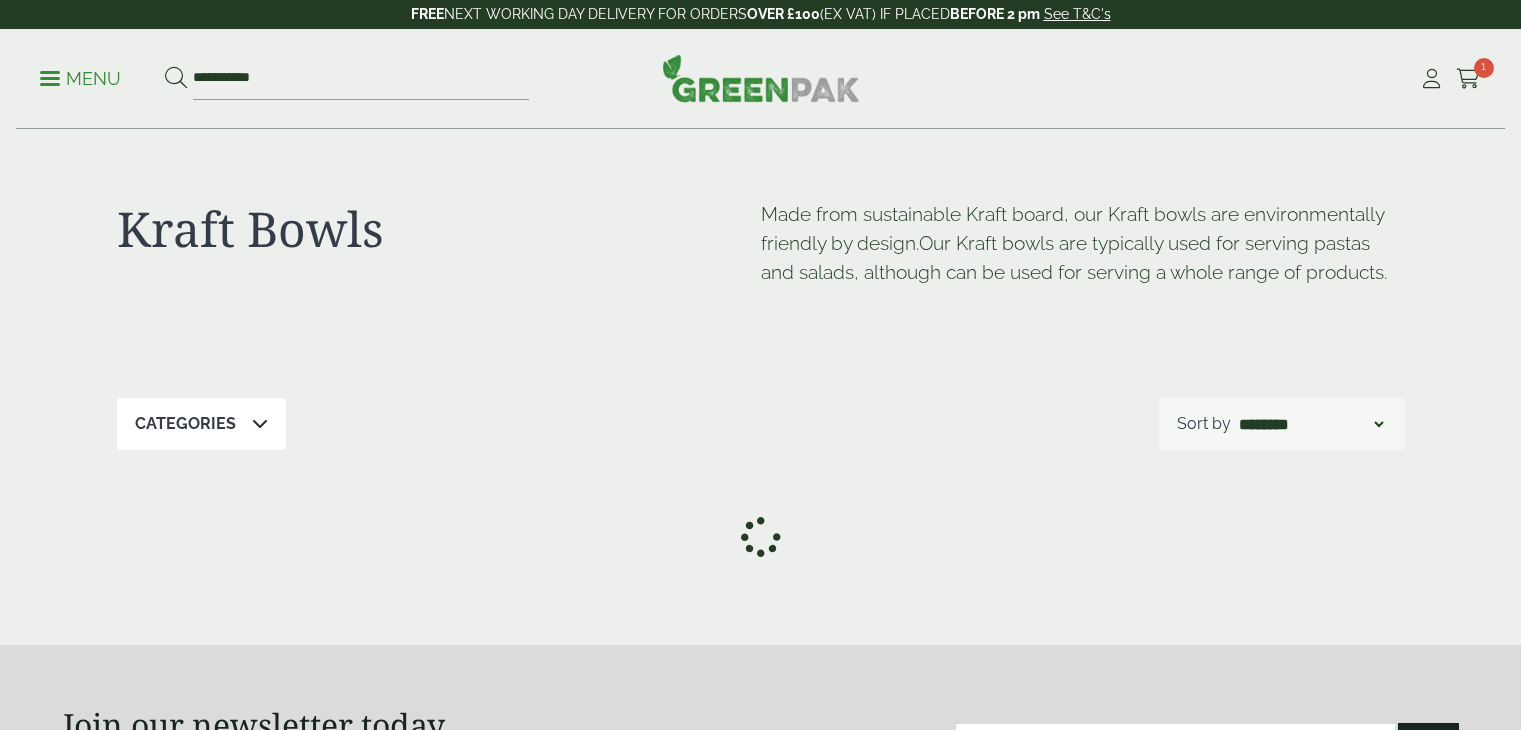 scroll, scrollTop: 0, scrollLeft: 0, axis: both 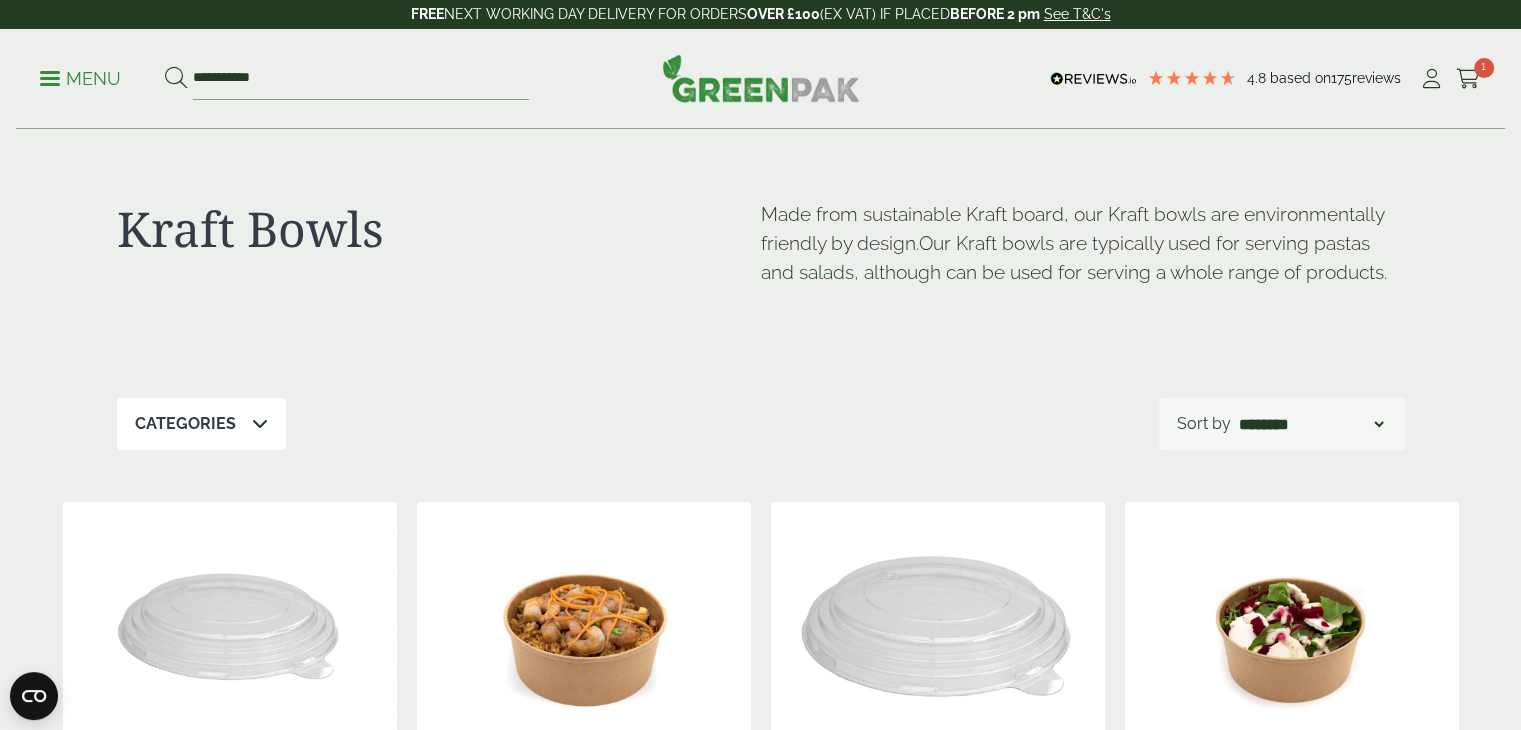click at bounding box center [50, 78] 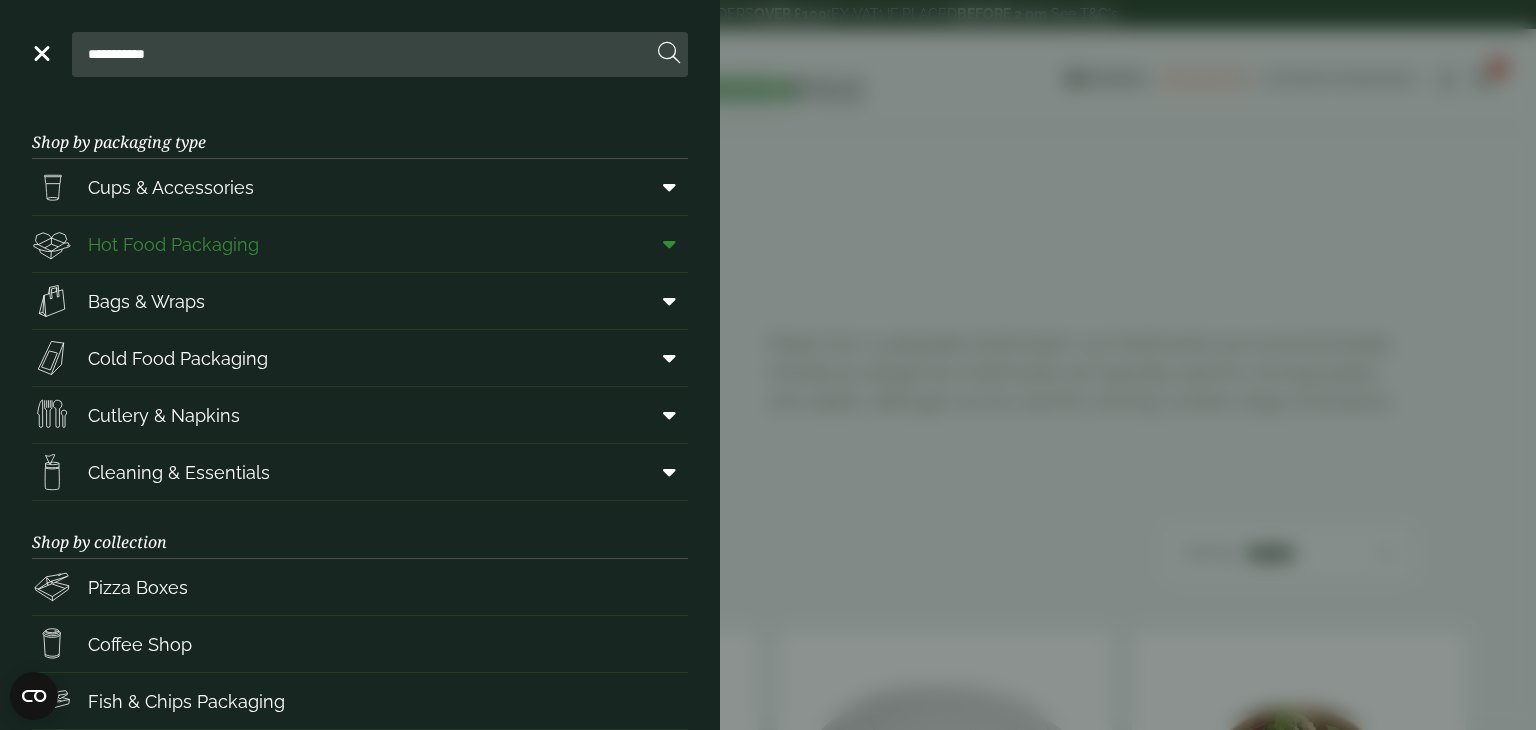 click at bounding box center [665, 244] 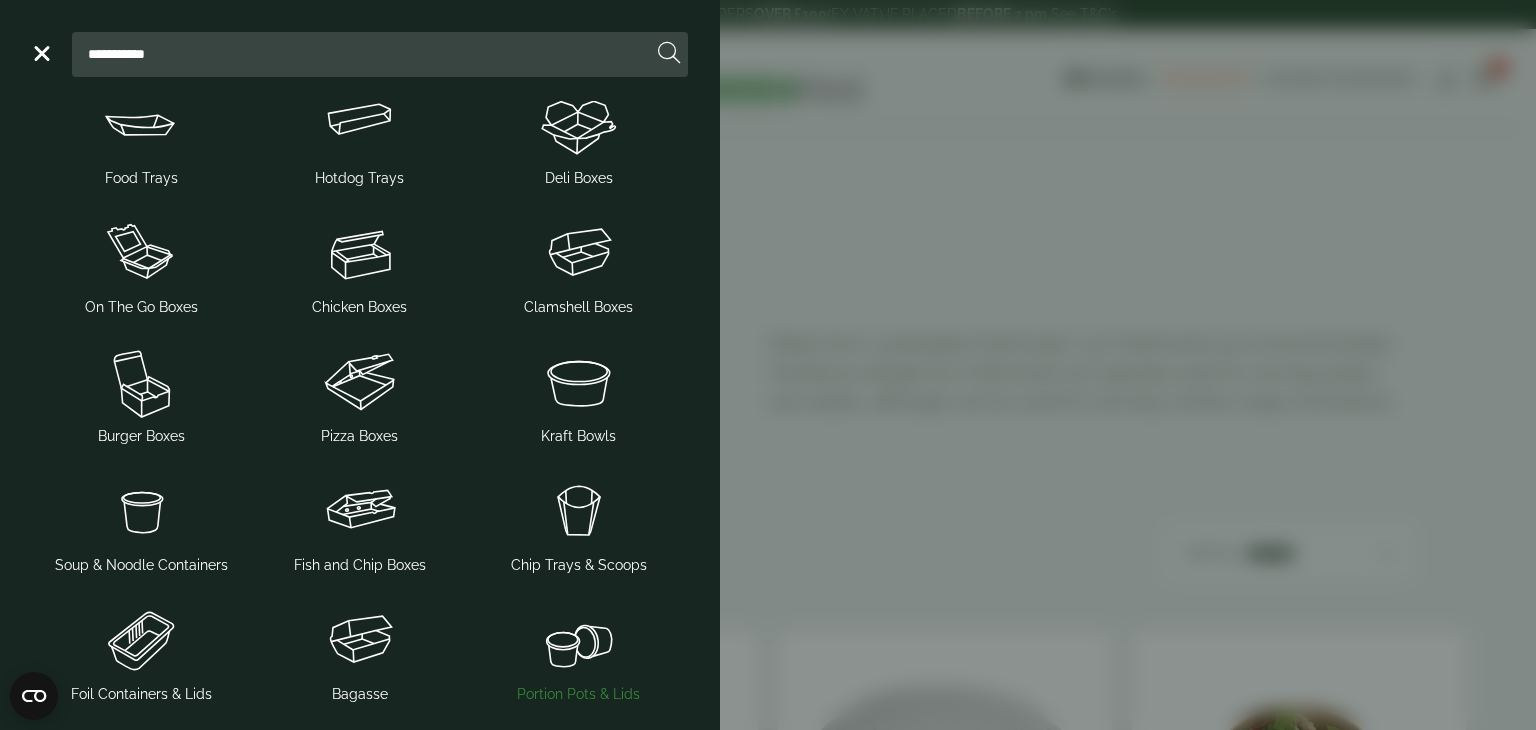 scroll, scrollTop: 0, scrollLeft: 0, axis: both 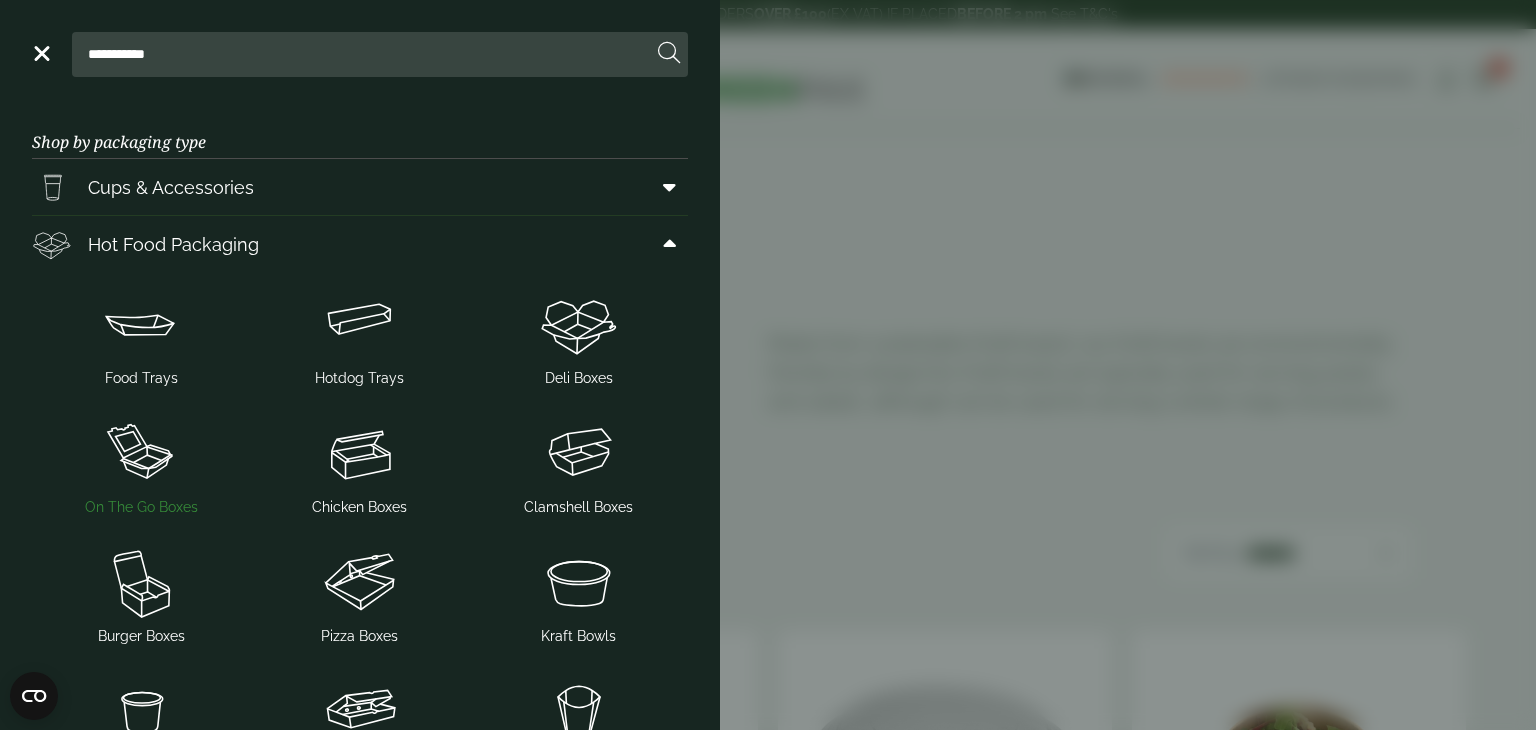 click at bounding box center [141, 453] 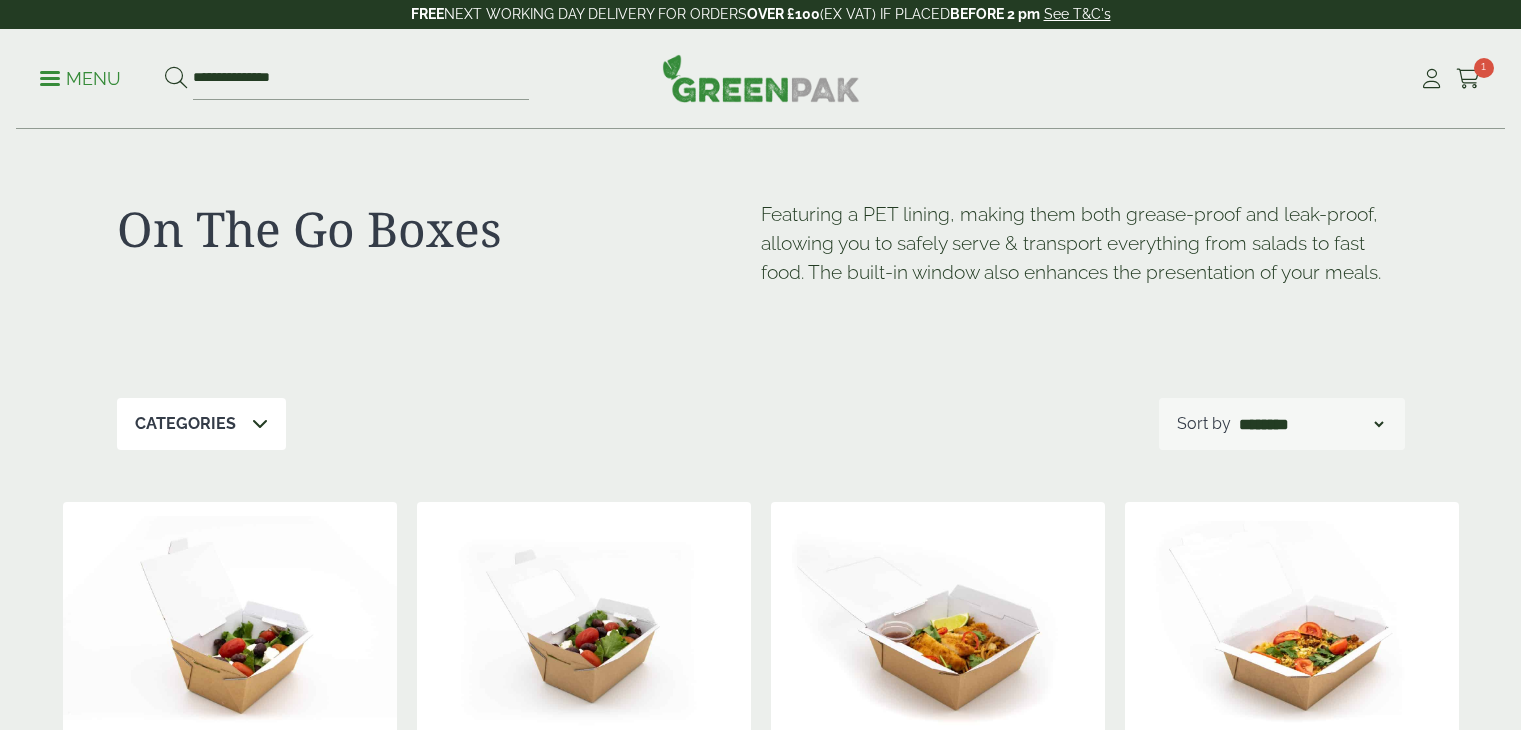 scroll, scrollTop: 0, scrollLeft: 0, axis: both 